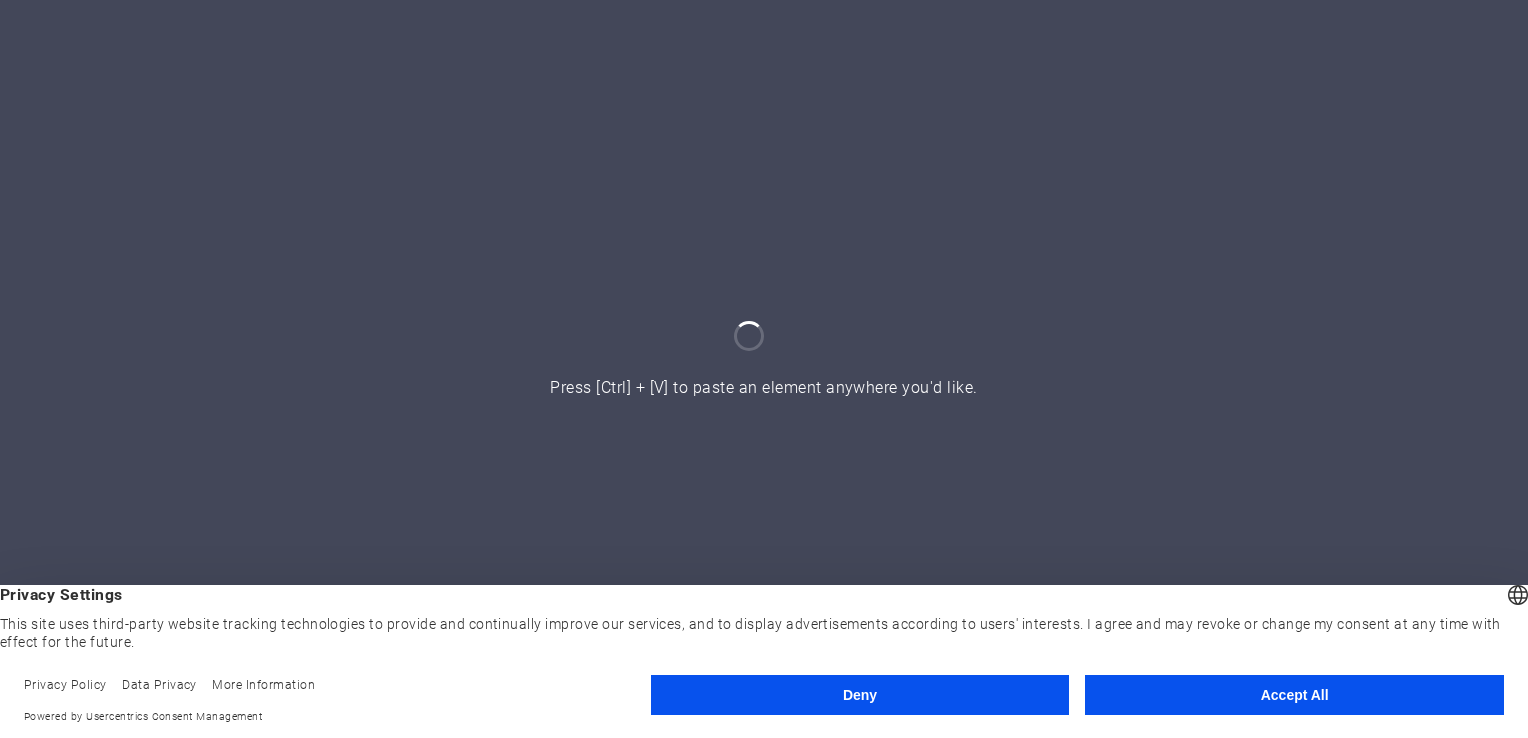 scroll, scrollTop: 0, scrollLeft: 0, axis: both 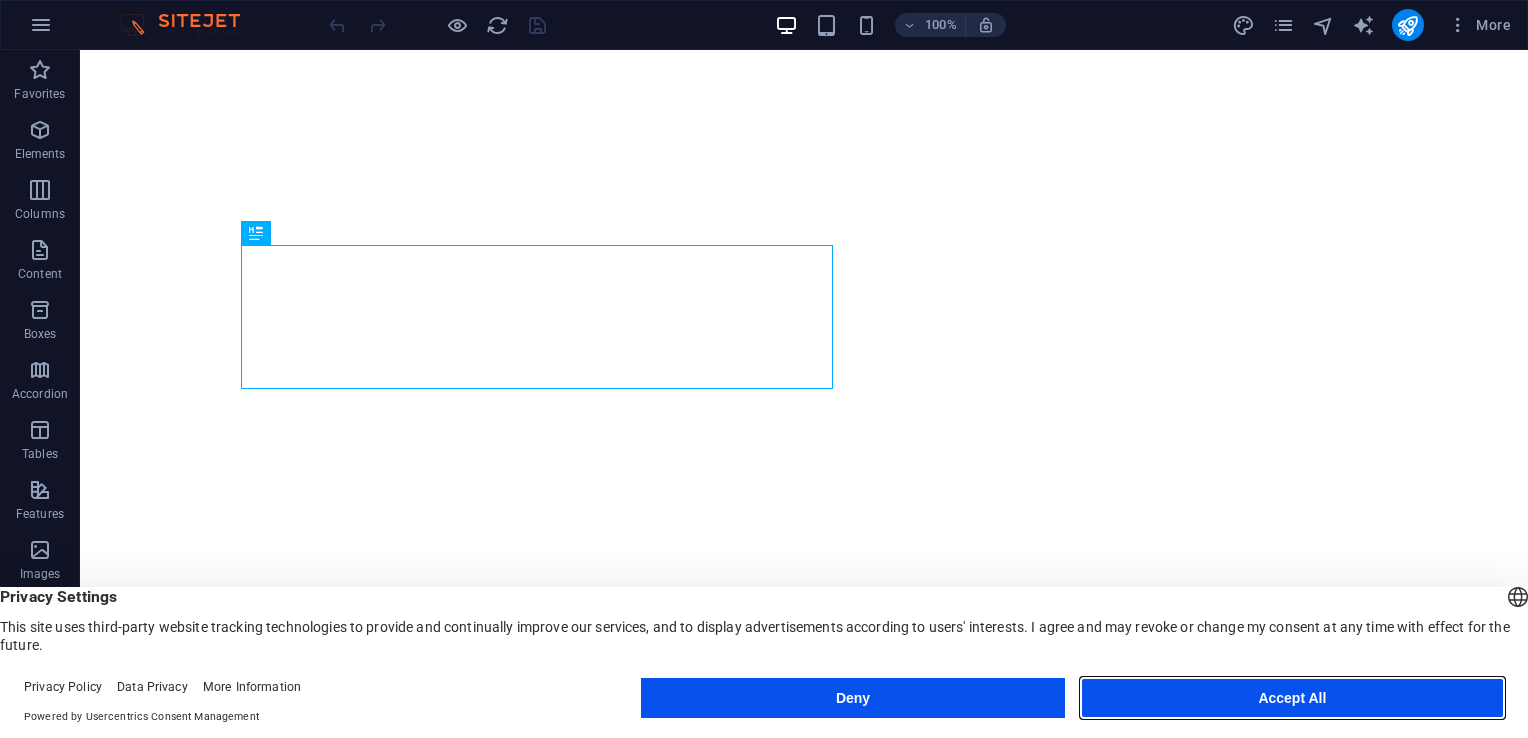 click on "Accept All" at bounding box center [1292, 698] 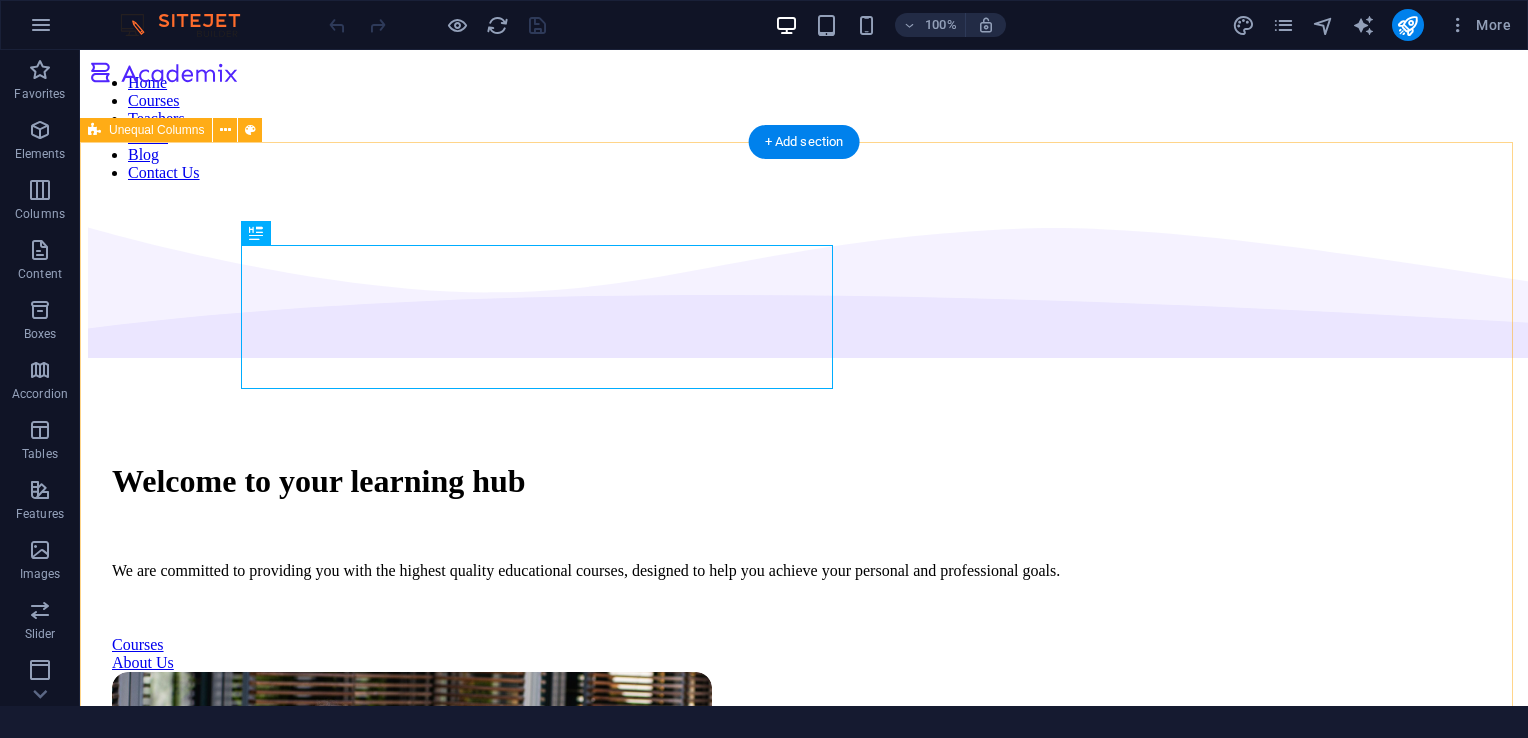 scroll, scrollTop: 0, scrollLeft: 0, axis: both 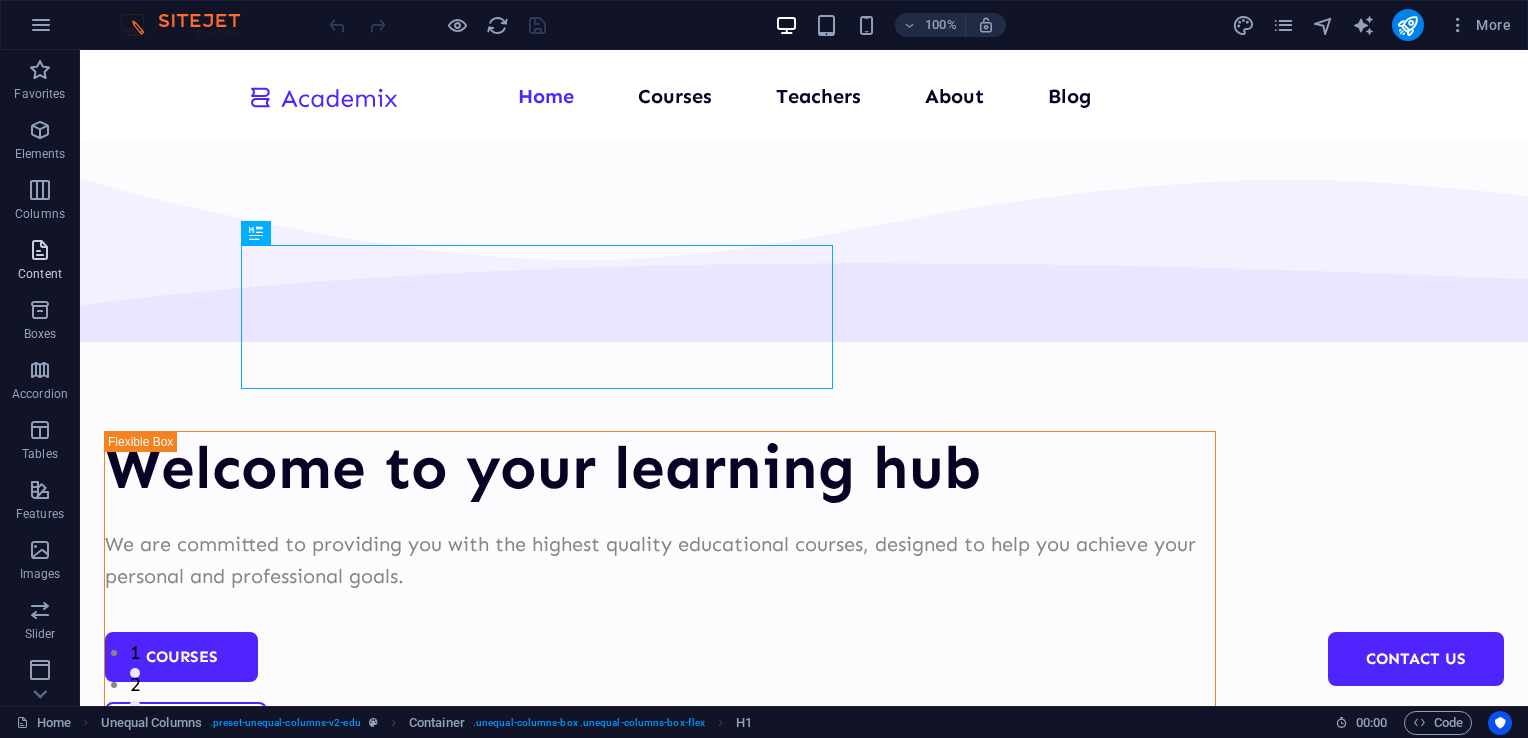 click at bounding box center [40, 250] 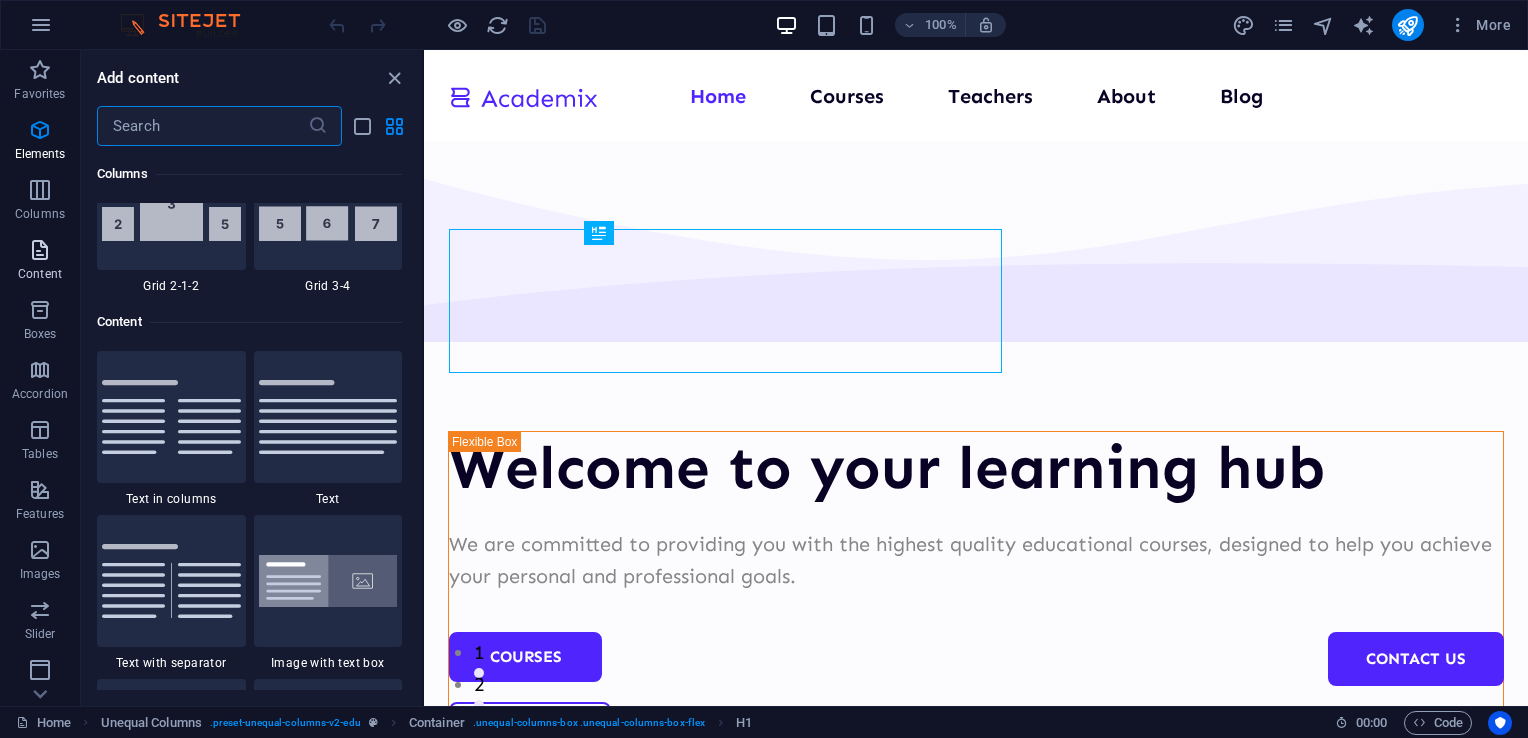scroll, scrollTop: 3499, scrollLeft: 0, axis: vertical 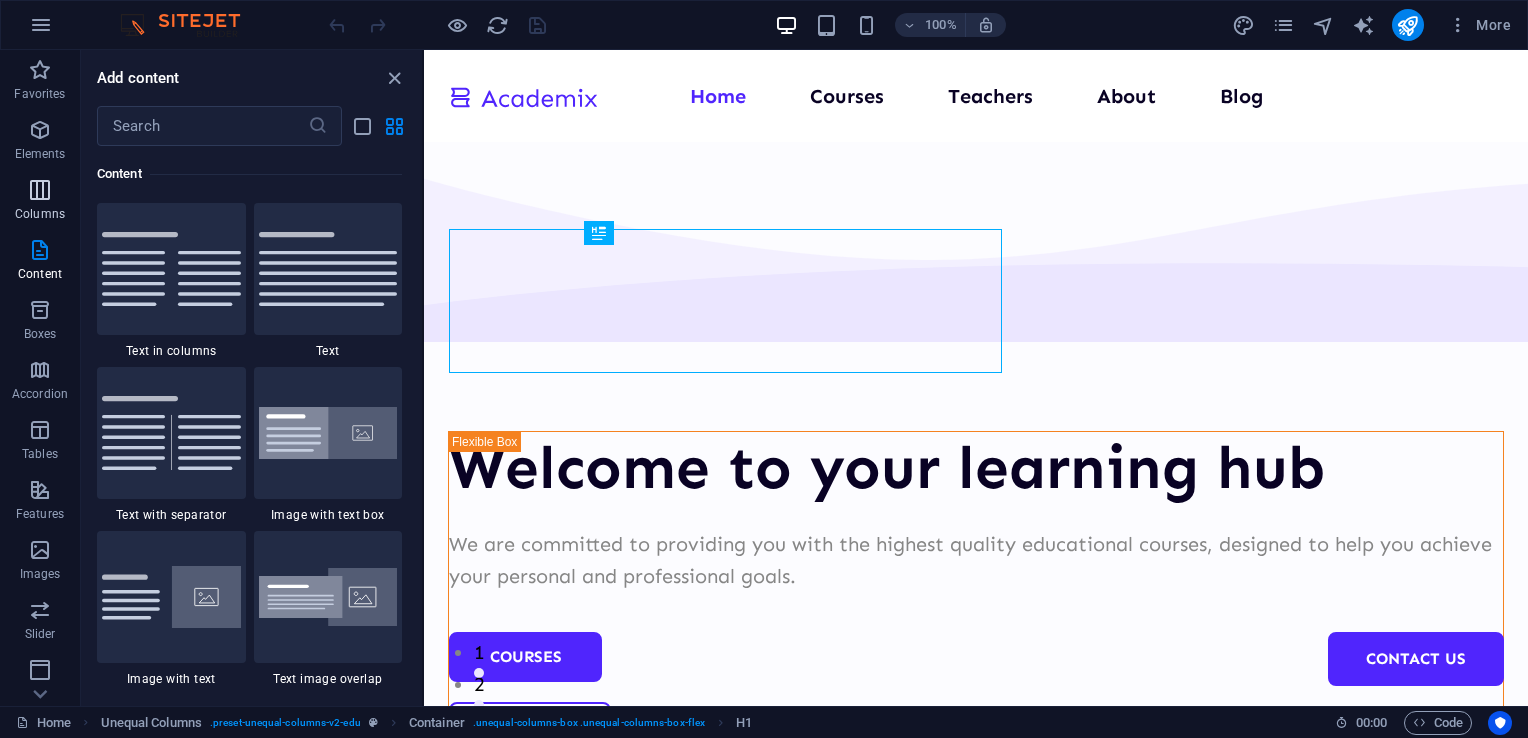 click at bounding box center (40, 190) 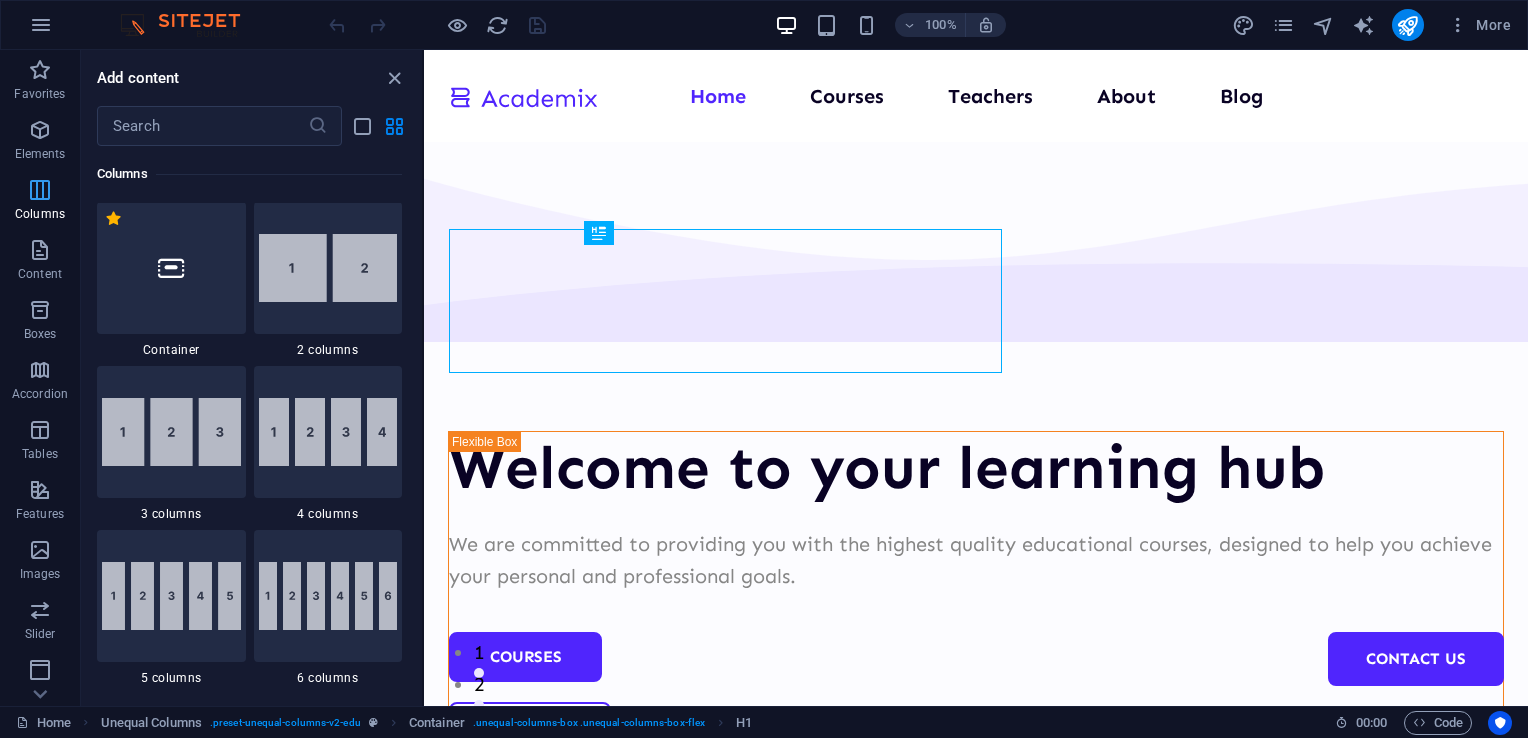 scroll, scrollTop: 990, scrollLeft: 0, axis: vertical 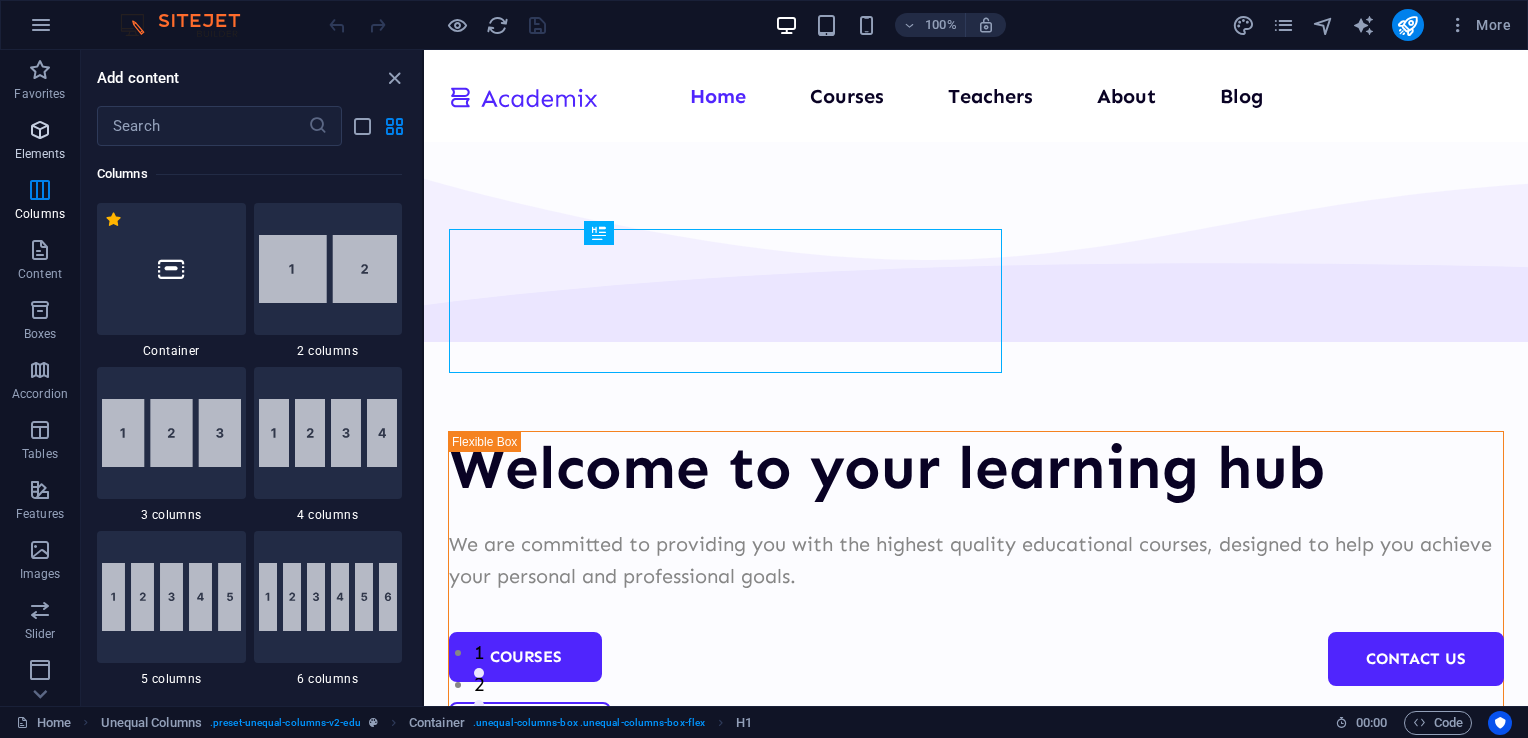 click at bounding box center [40, 130] 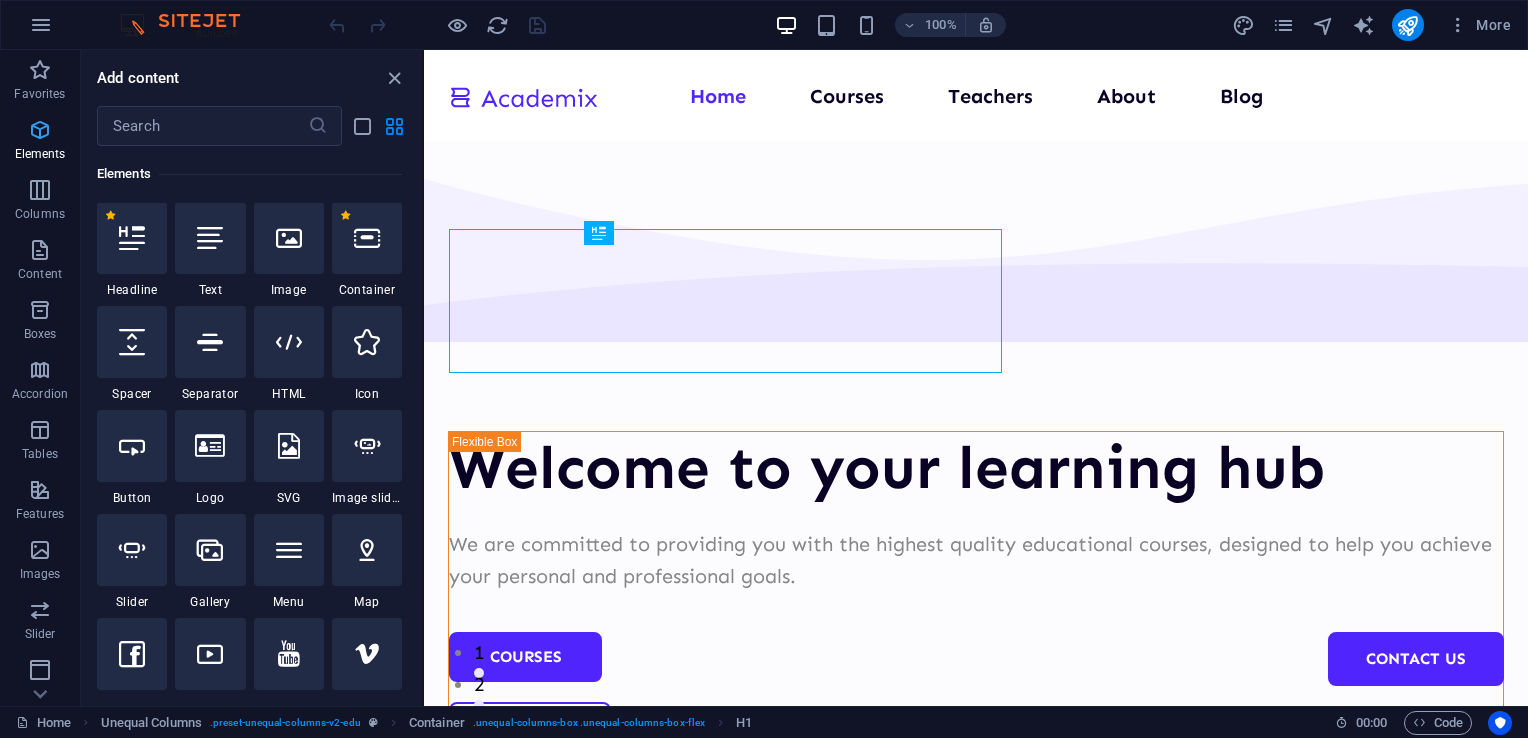 scroll, scrollTop: 213, scrollLeft: 0, axis: vertical 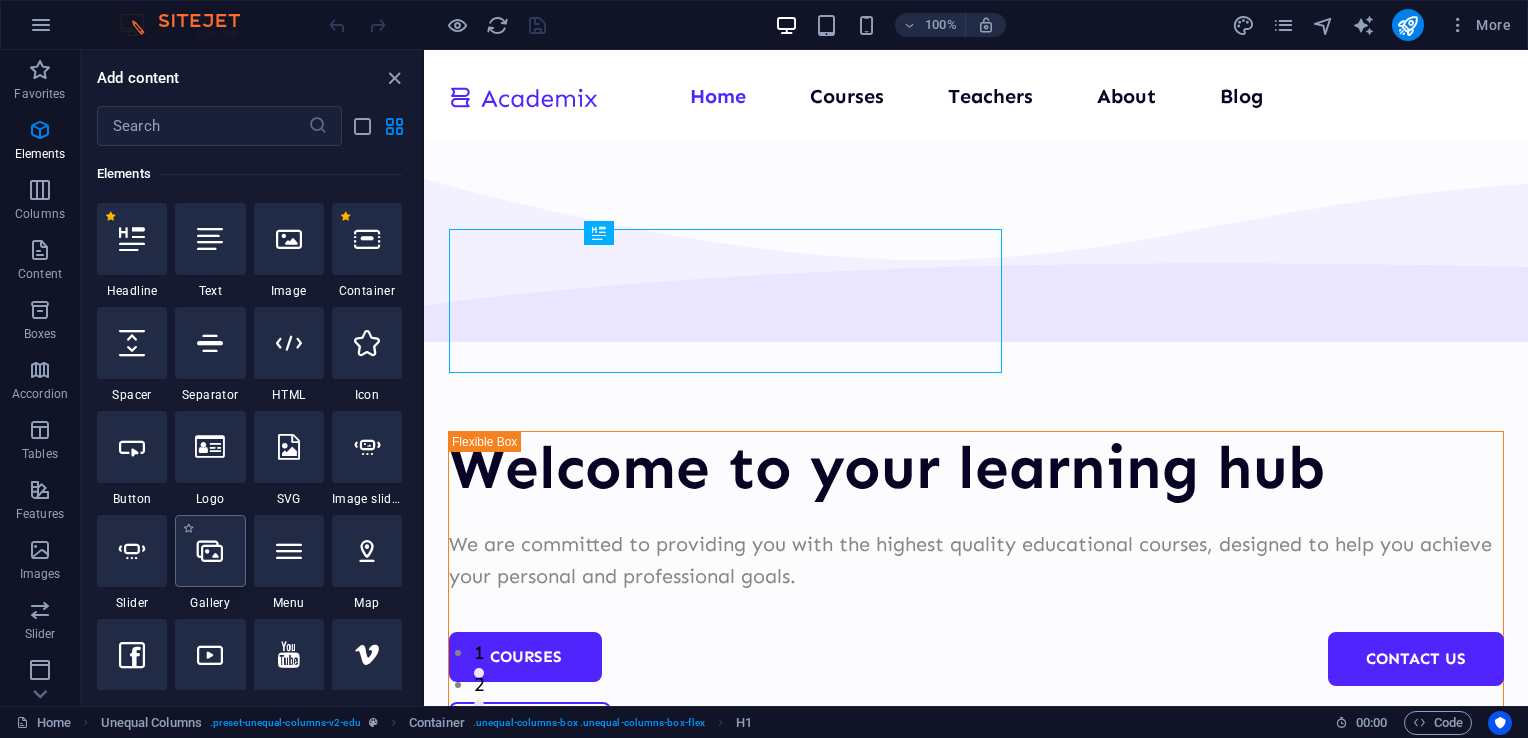 click at bounding box center (210, 551) 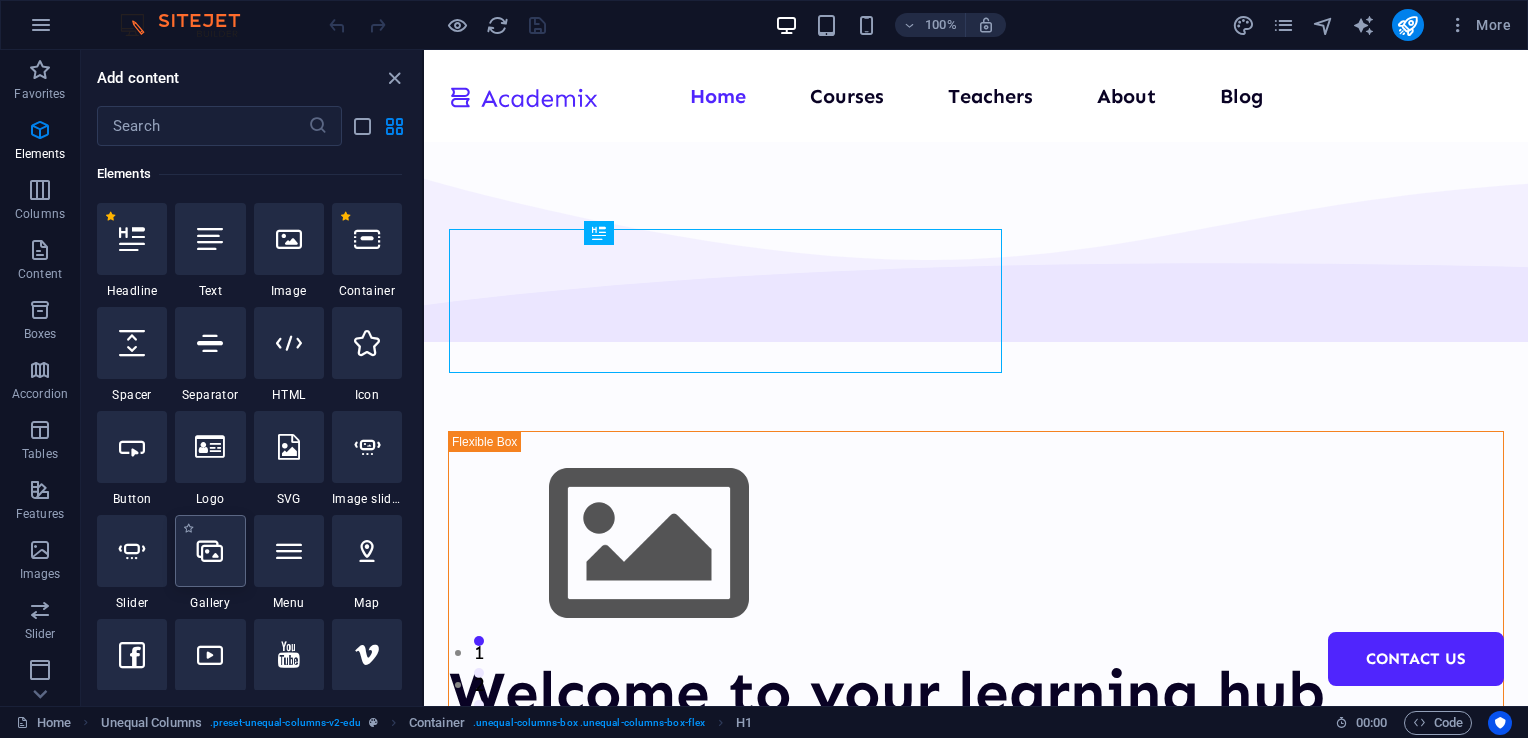select on "4" 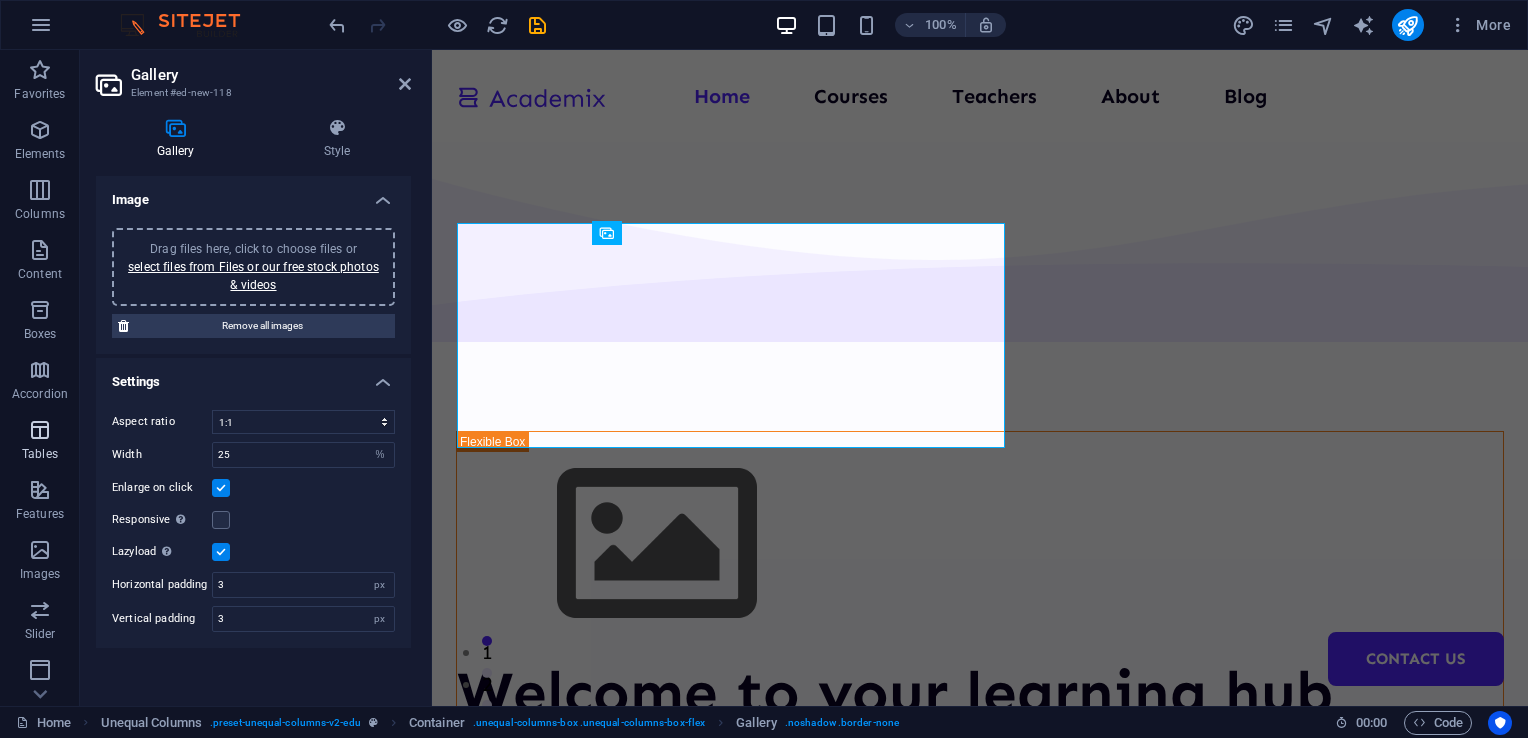 click on "Tables" at bounding box center (40, 454) 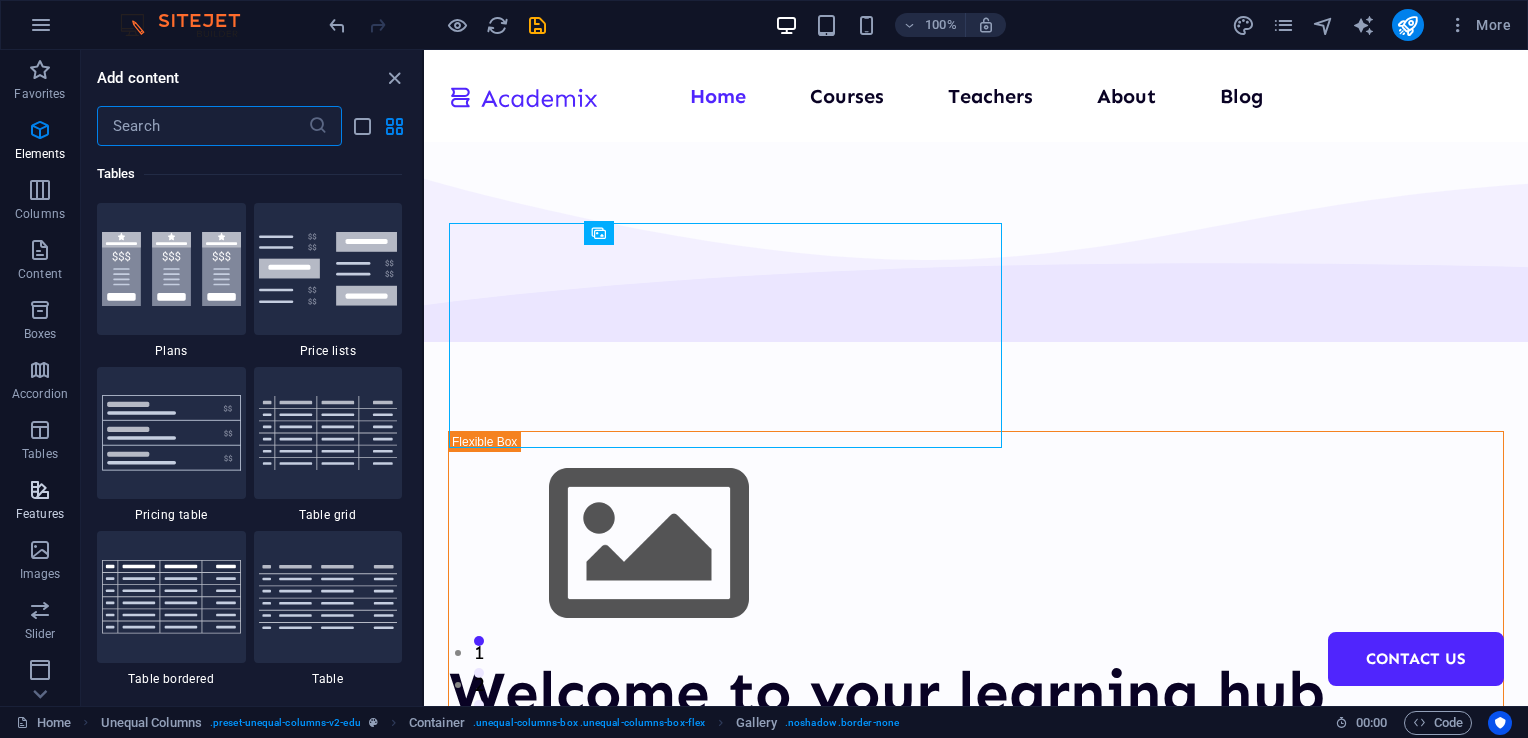 click at bounding box center (40, 490) 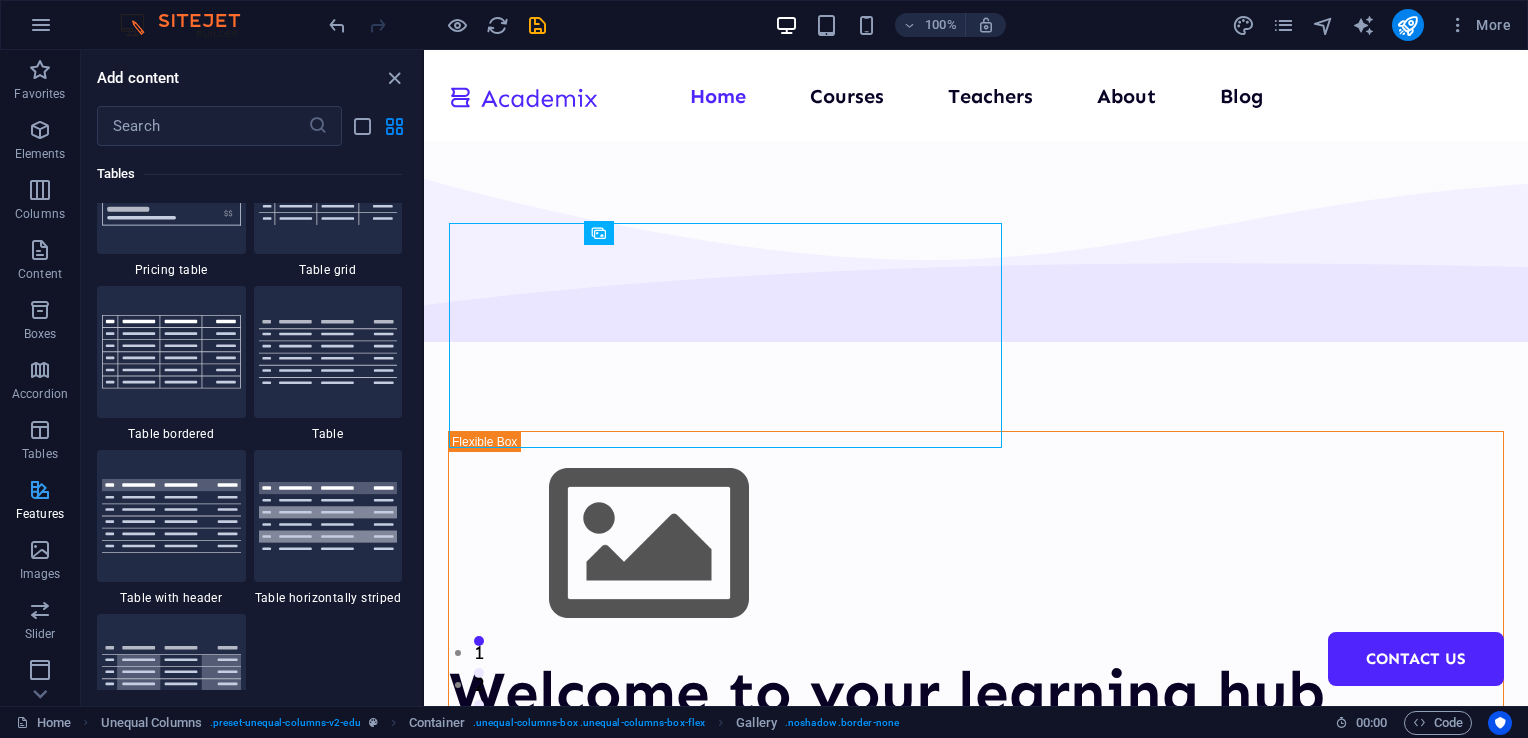 scroll, scrollTop: 7795, scrollLeft: 0, axis: vertical 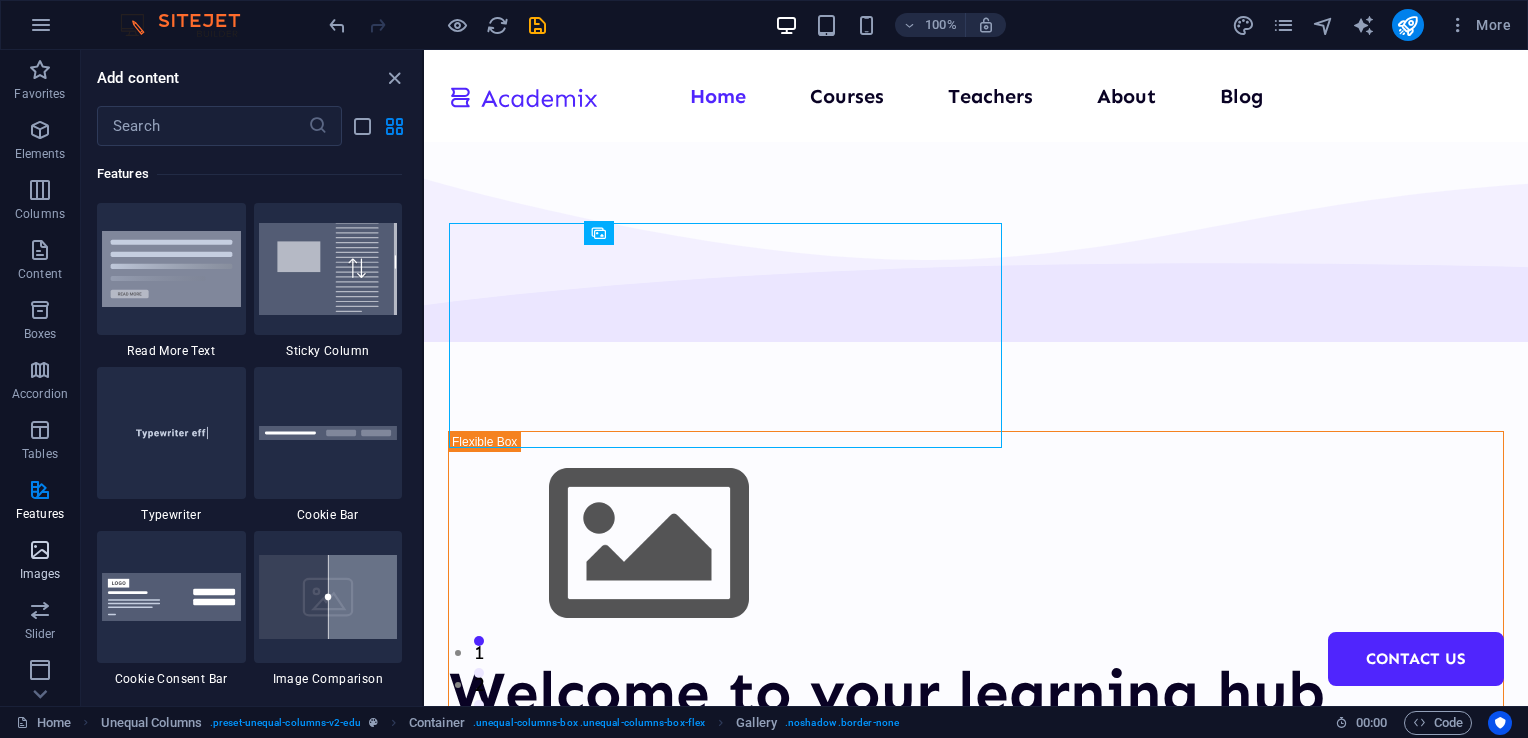 click on "Images" at bounding box center [40, 574] 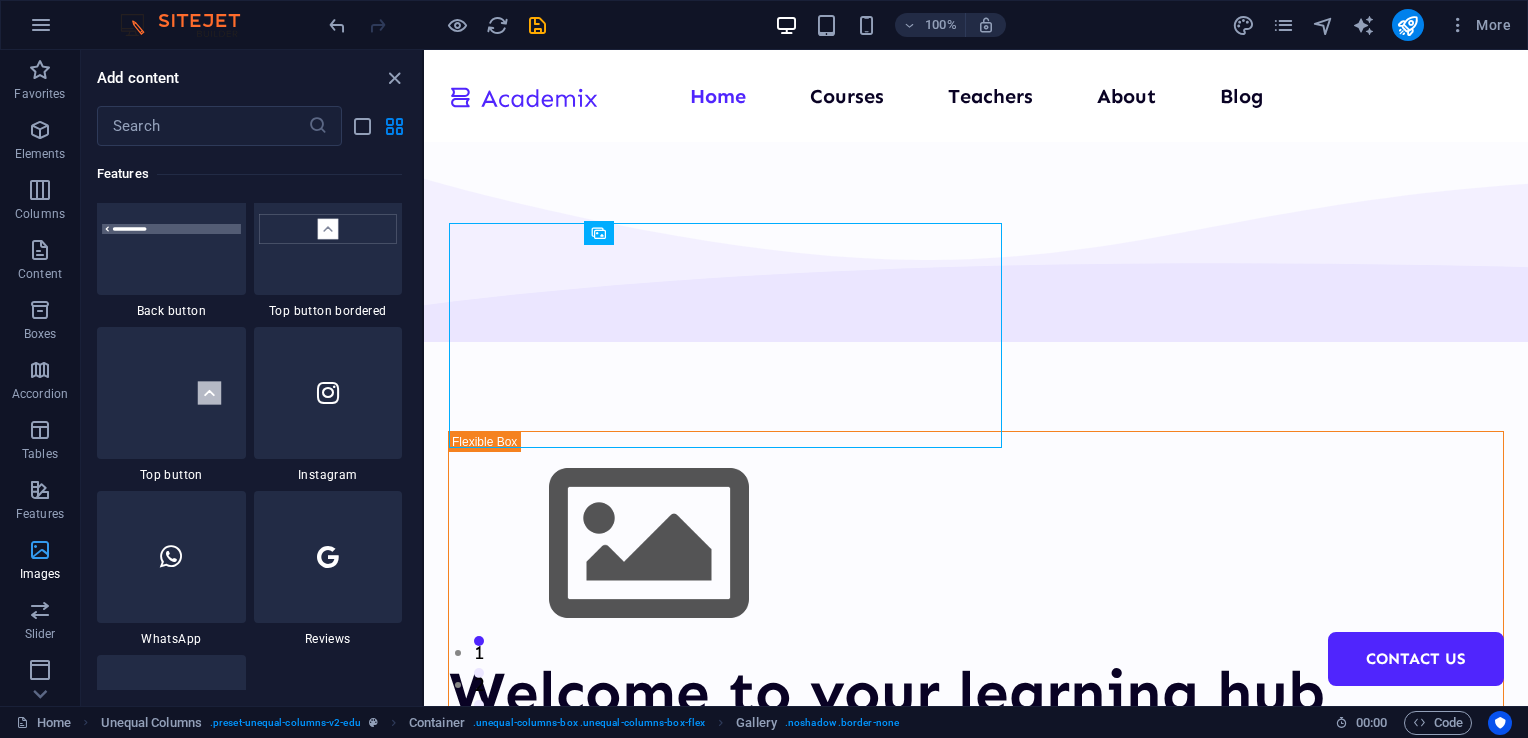 scroll, scrollTop: 10140, scrollLeft: 0, axis: vertical 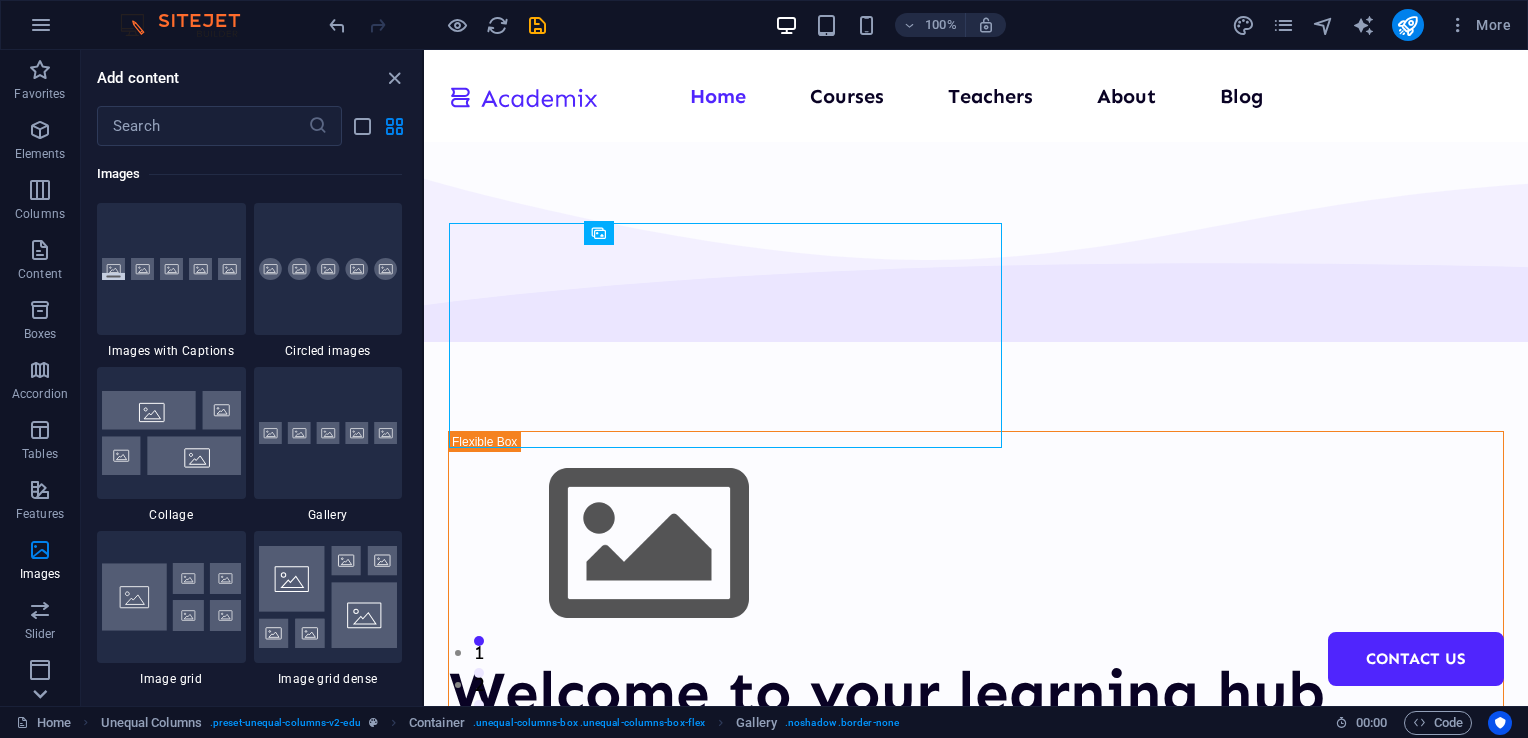 click 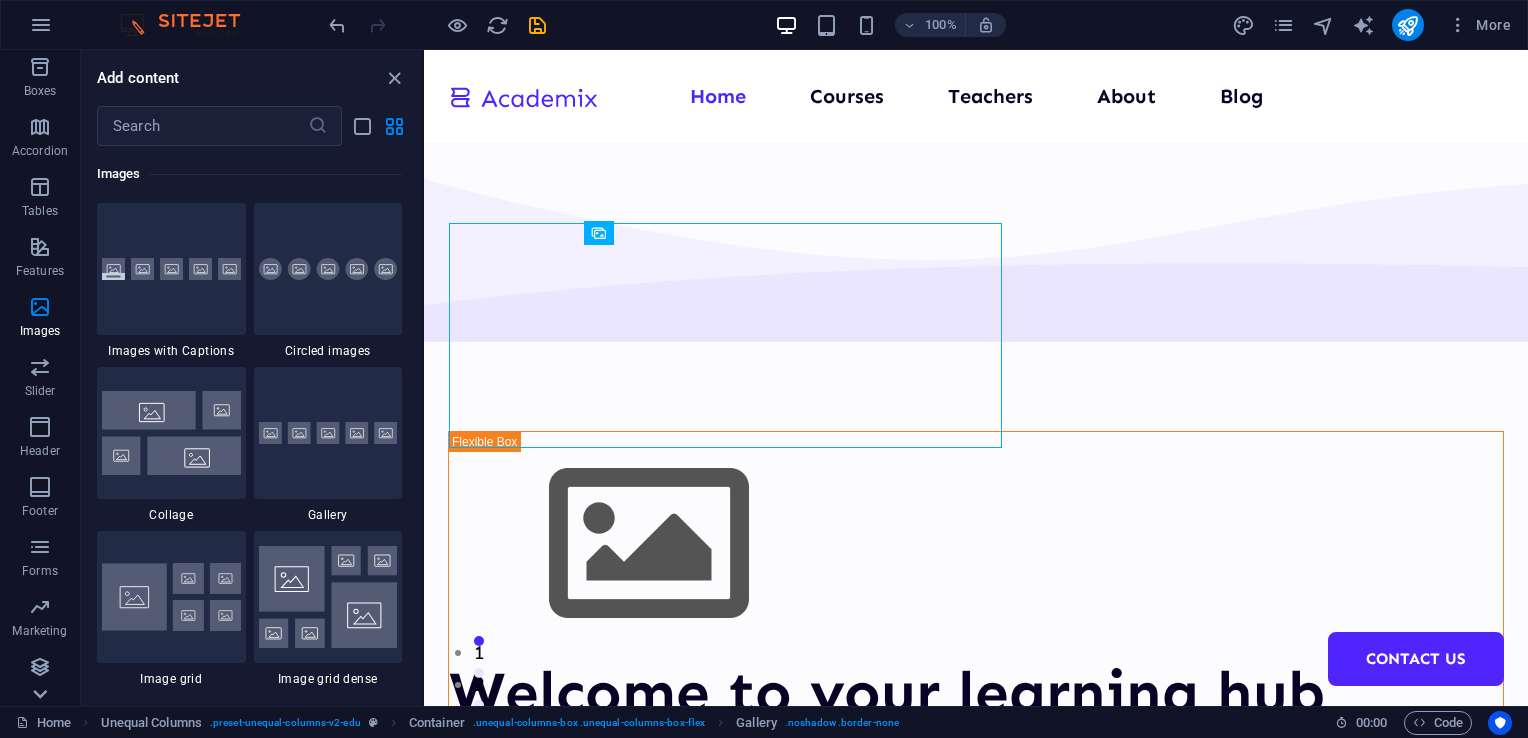 scroll, scrollTop: 243, scrollLeft: 0, axis: vertical 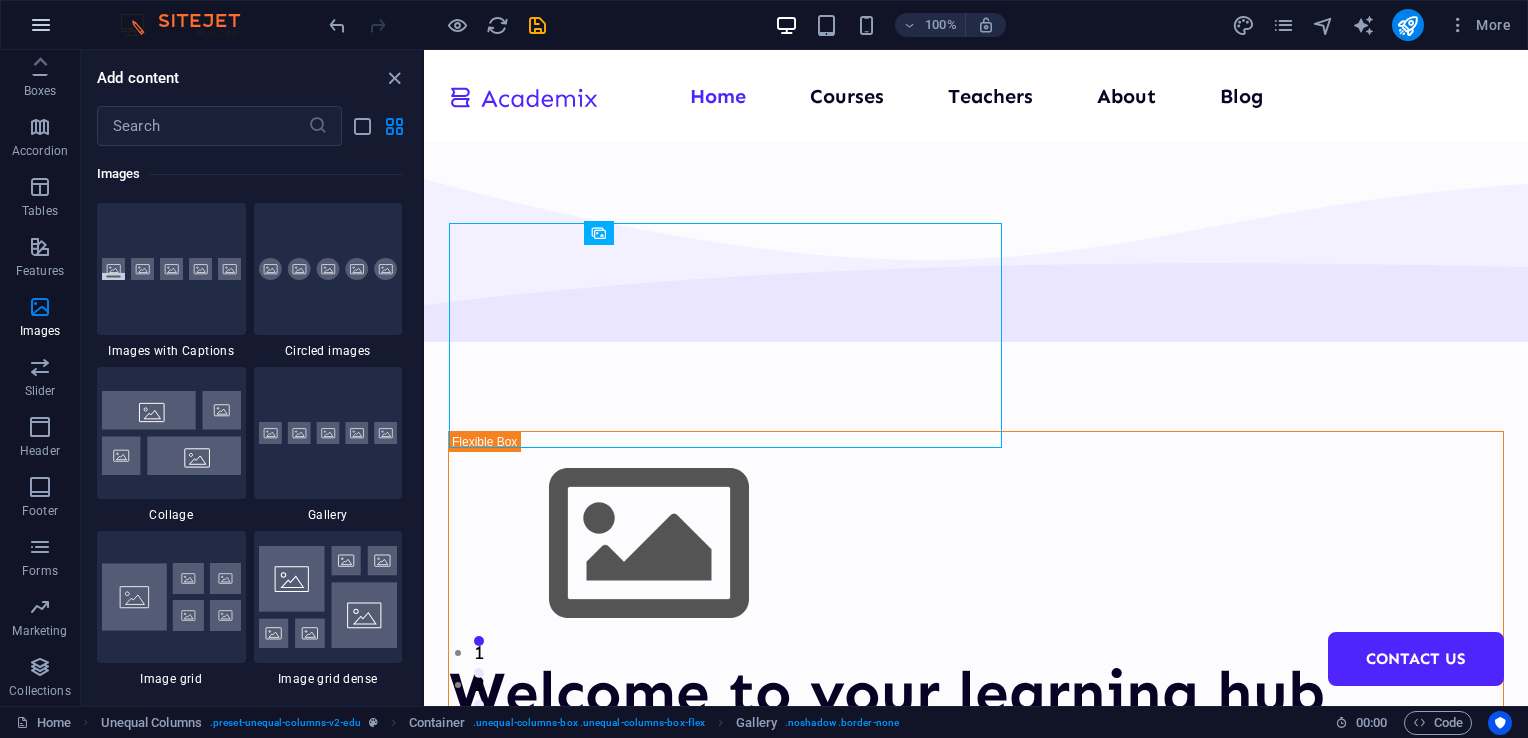 click at bounding box center (41, 25) 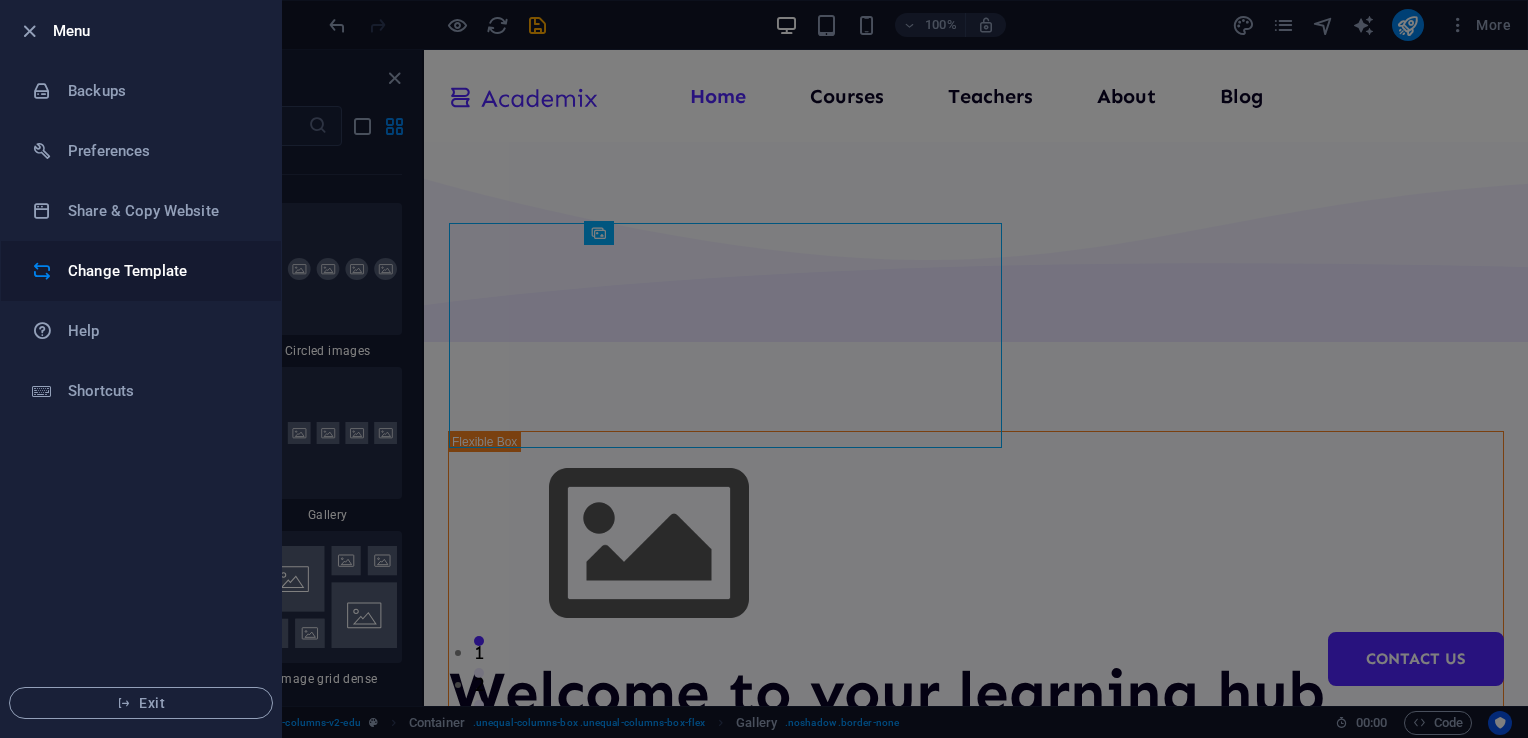 click on "Change Template" at bounding box center (160, 271) 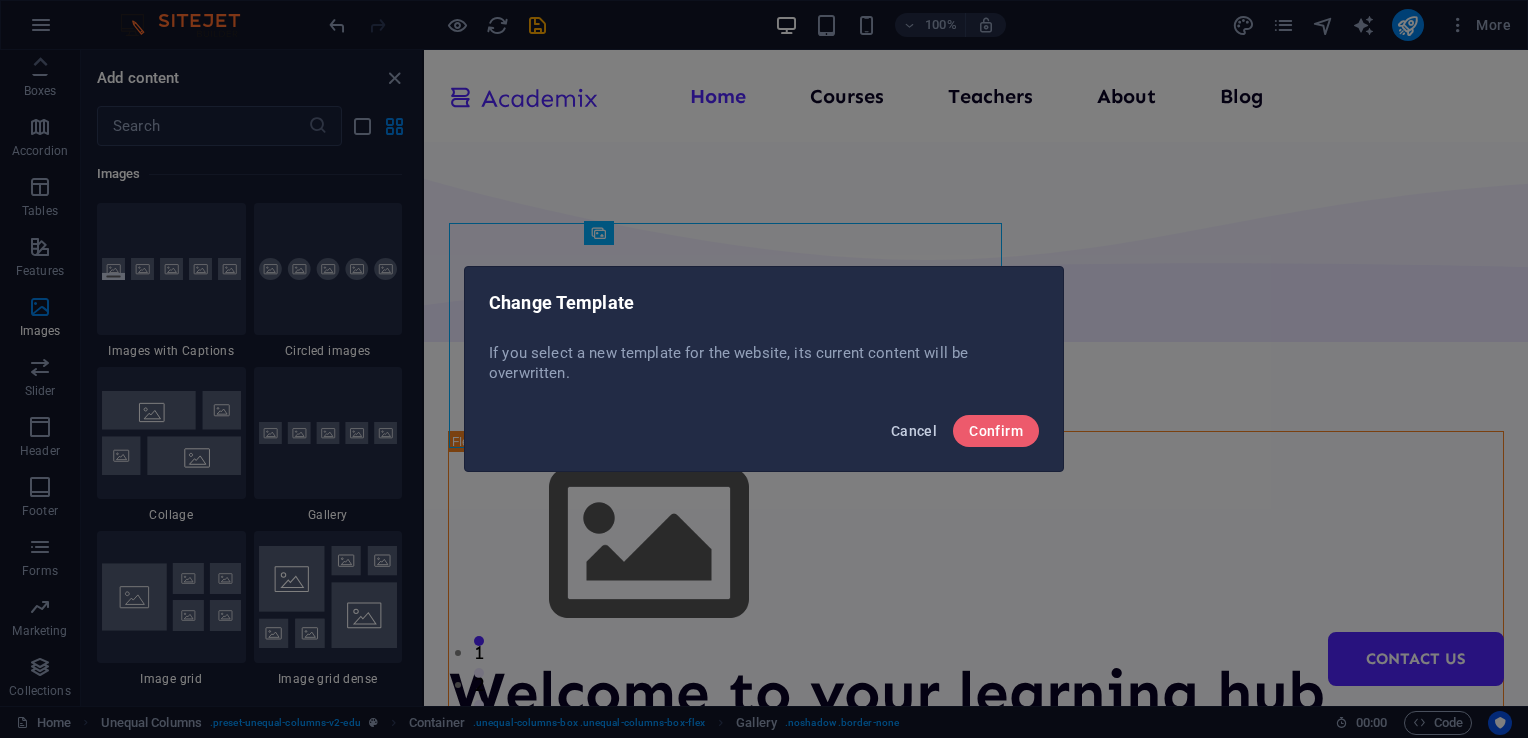 click on "Cancel" at bounding box center [914, 431] 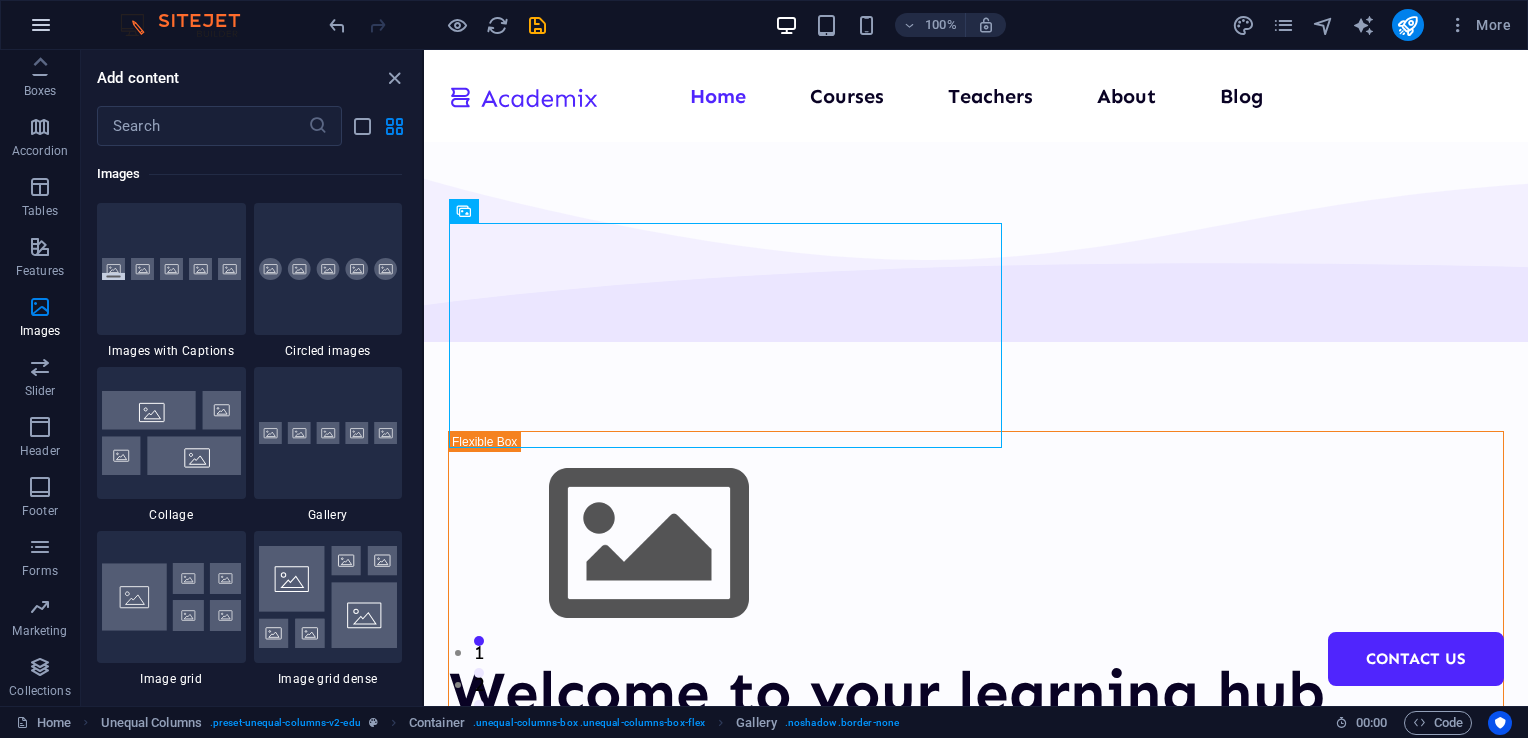 click at bounding box center (41, 25) 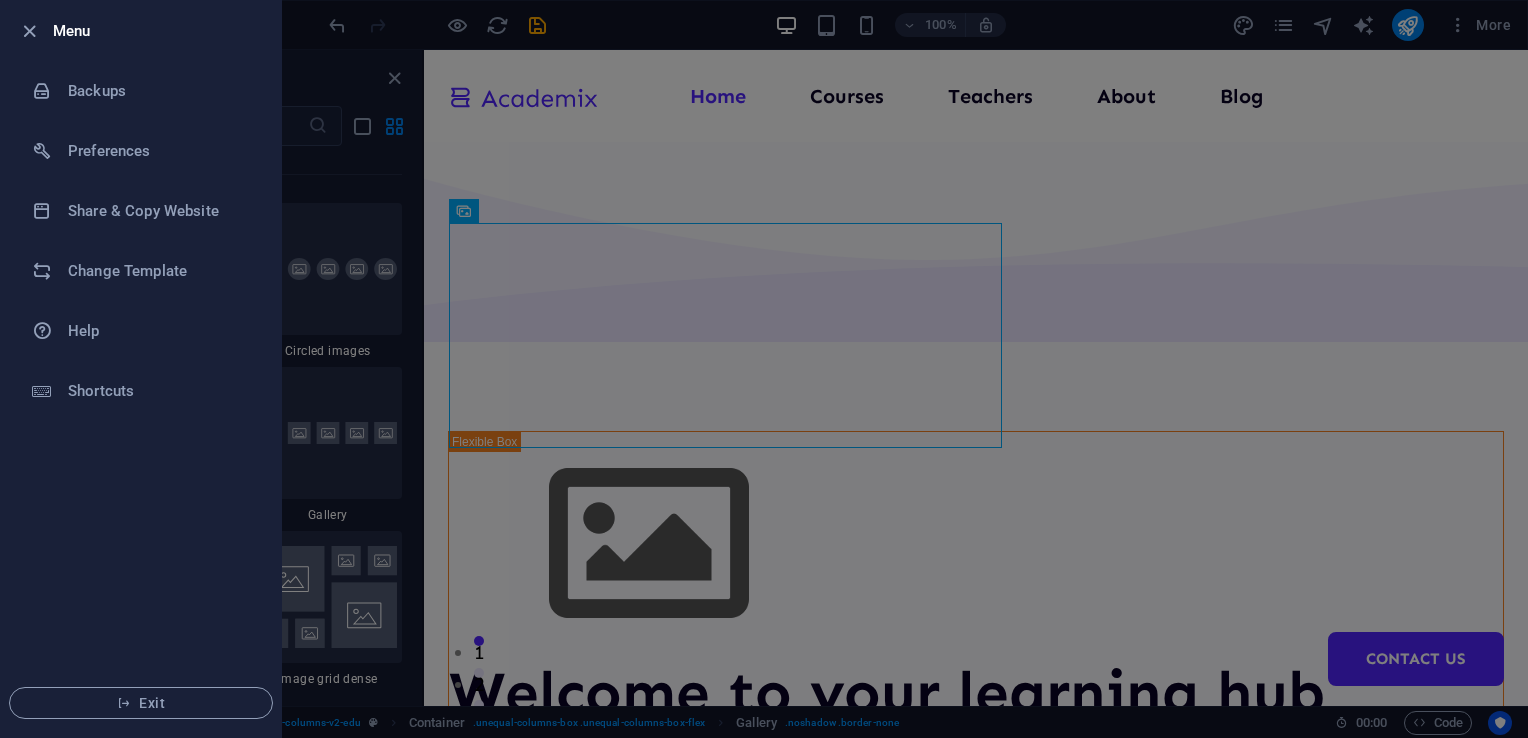 click at bounding box center (764, 369) 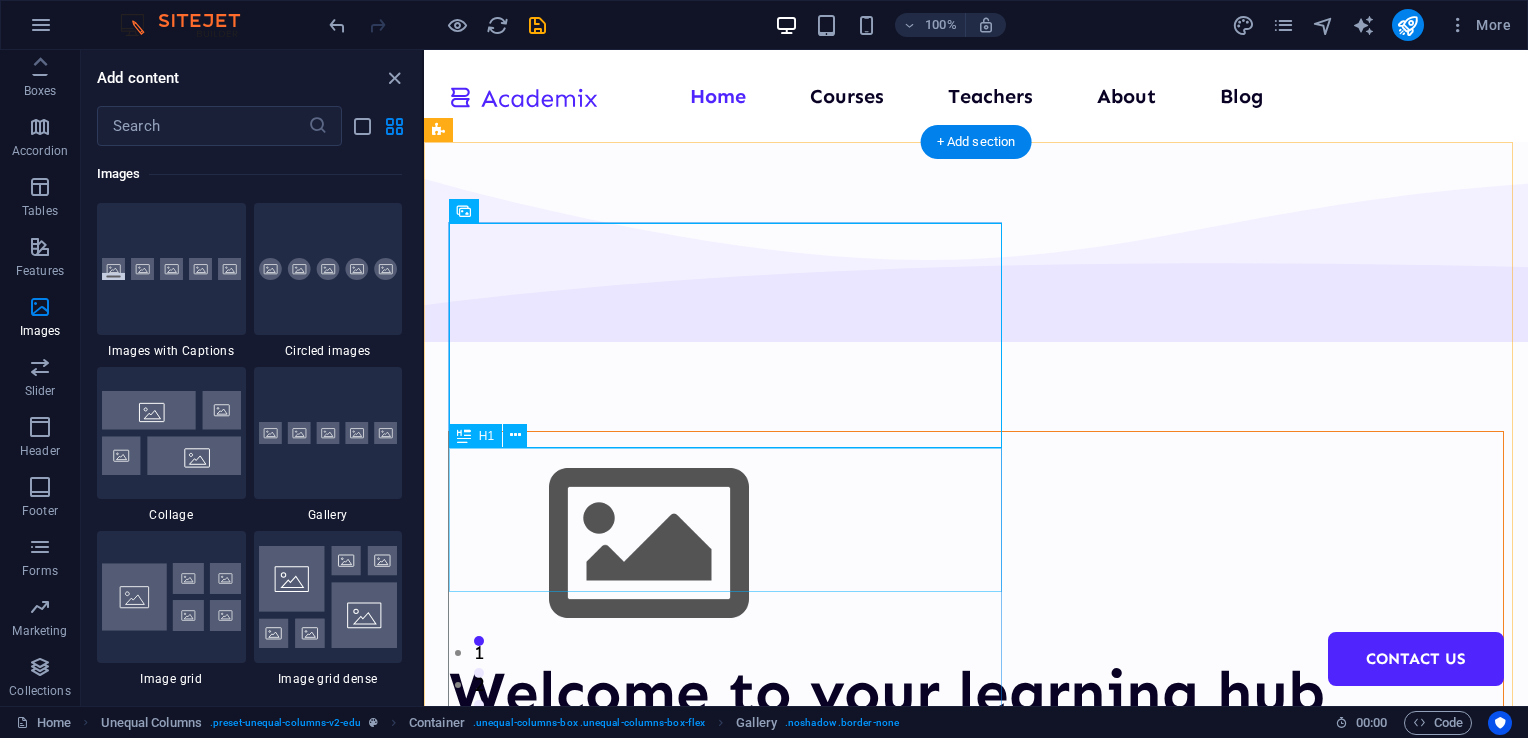 click on "Welcome to your learning hub" at bounding box center (976, 693) 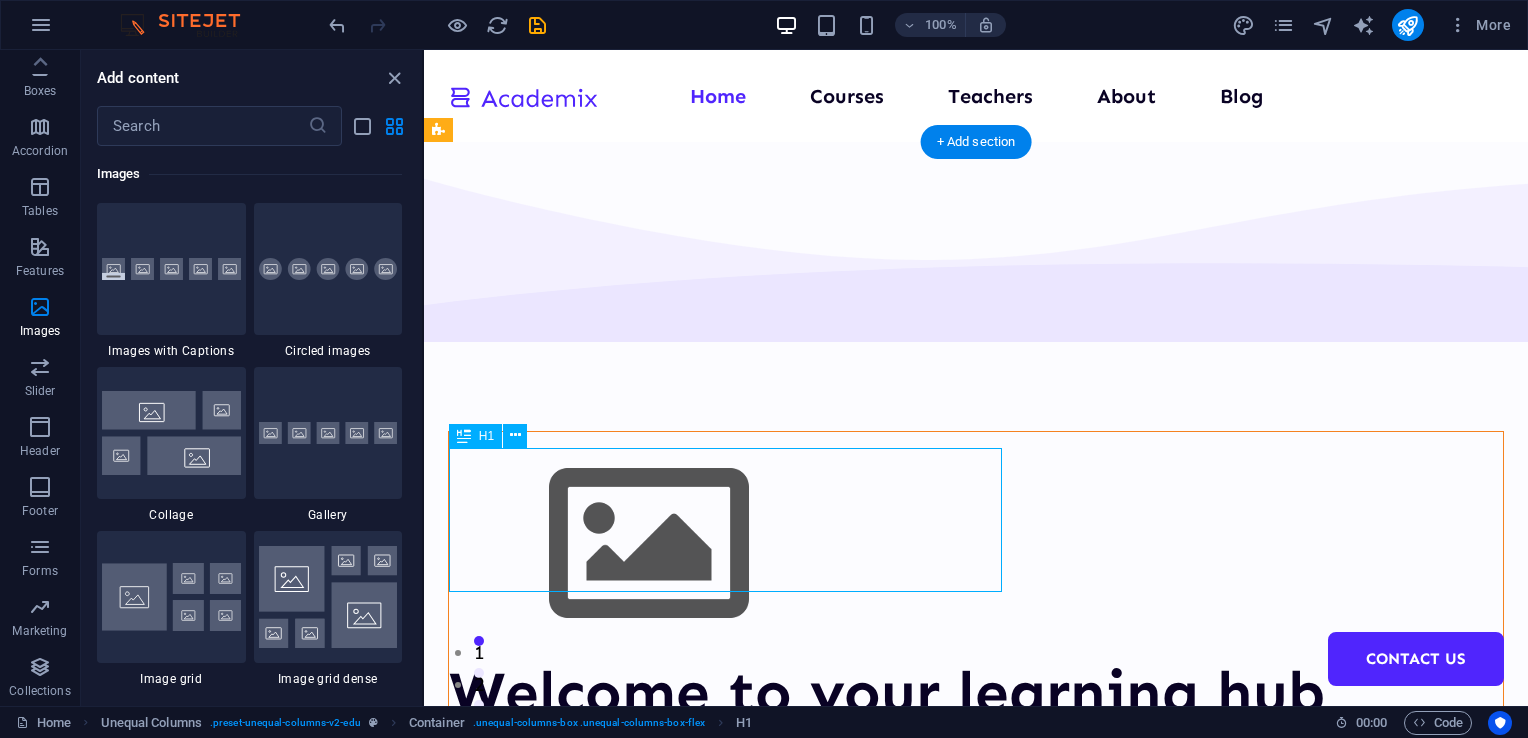 click on "Welcome to your learning hub" at bounding box center [976, 693] 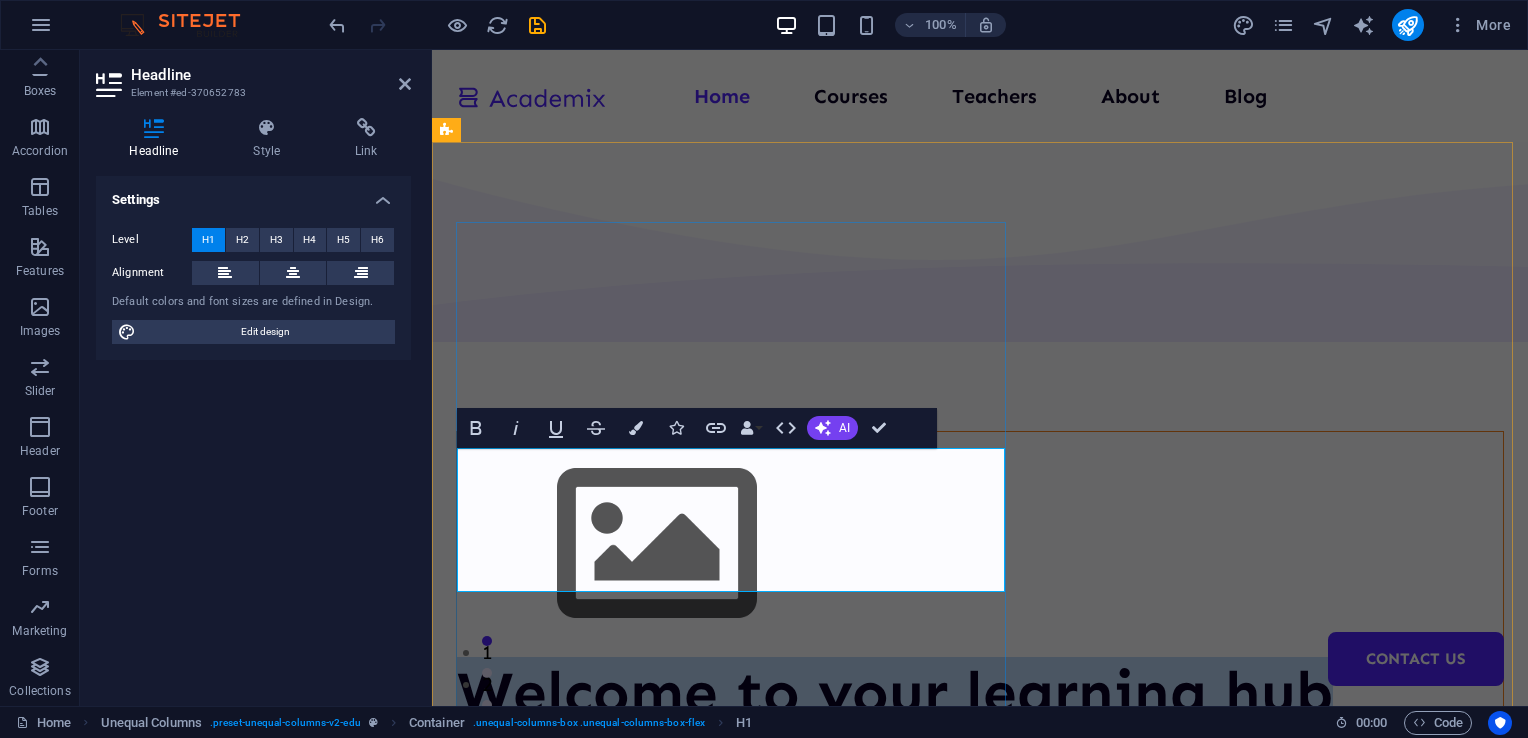 click on "Welcome to your learning hub" at bounding box center [980, 693] 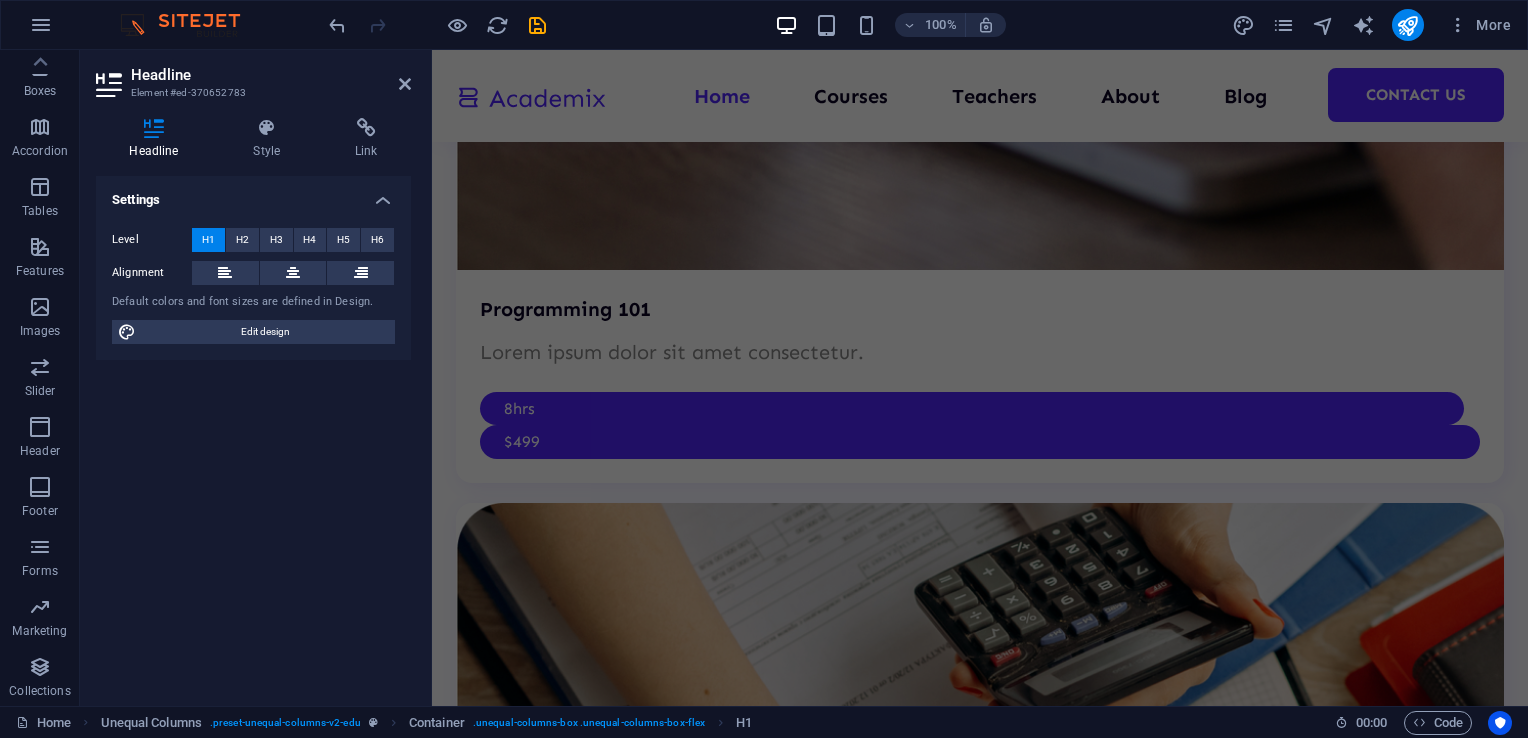 scroll, scrollTop: 6254, scrollLeft: 0, axis: vertical 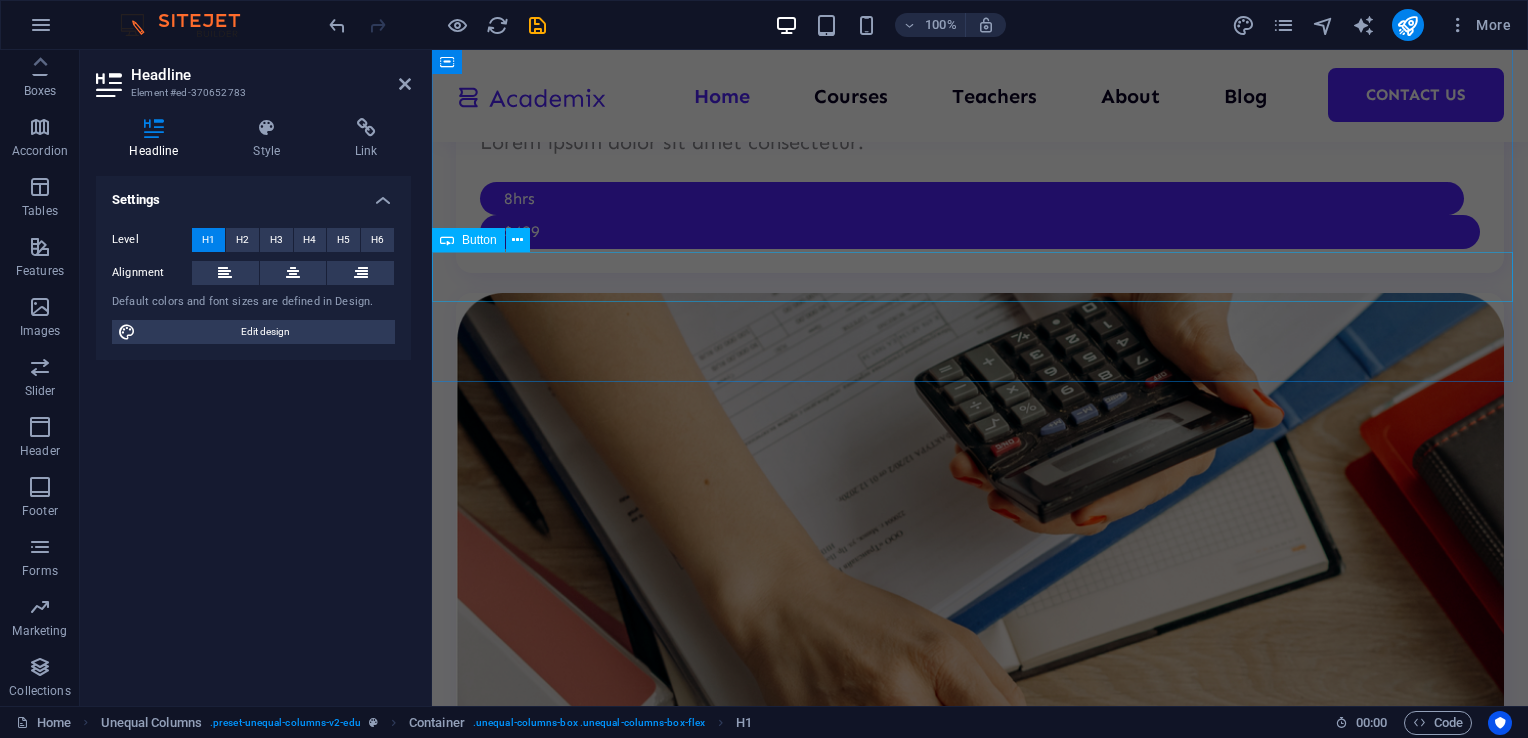 click on "Learn more" at bounding box center (980, 8734) 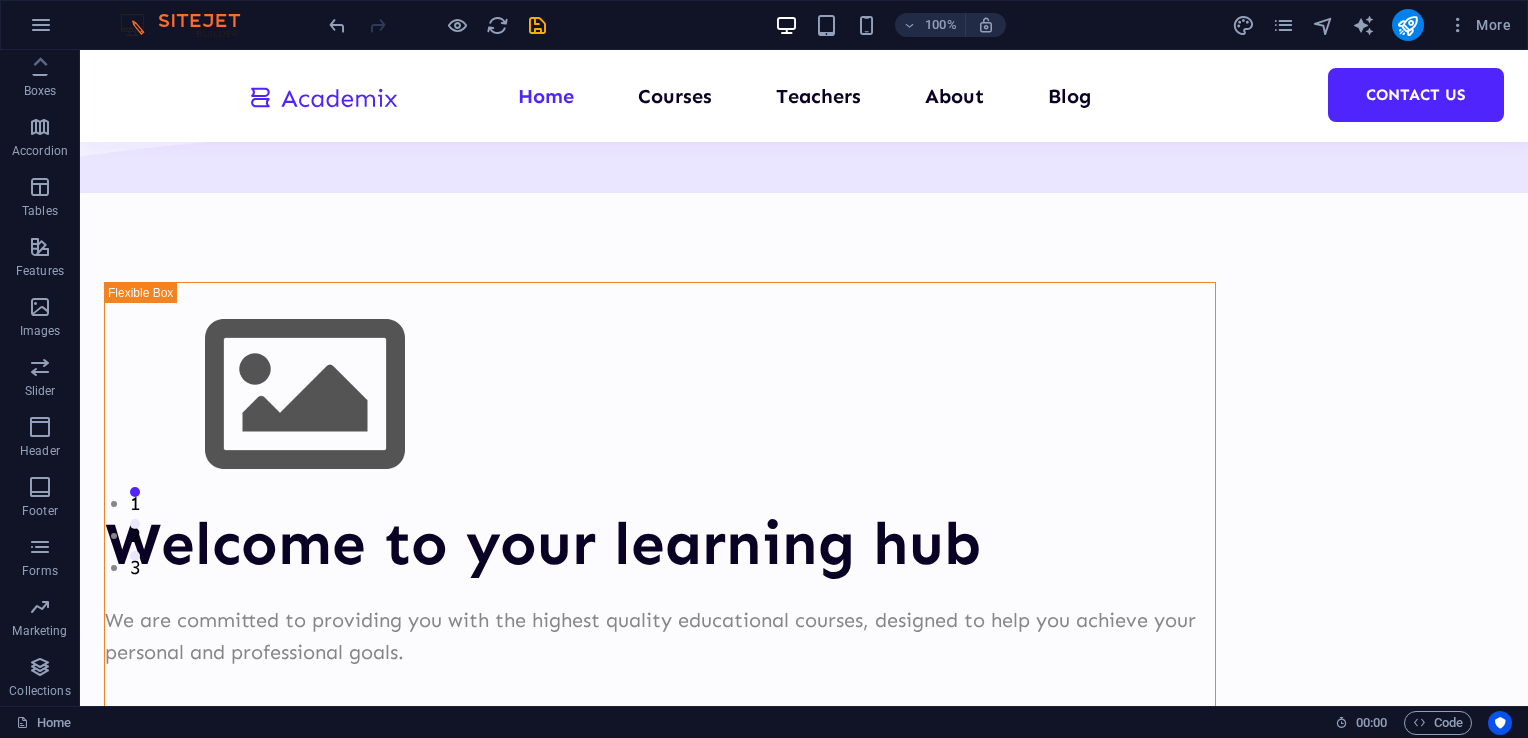scroll, scrollTop: 0, scrollLeft: 0, axis: both 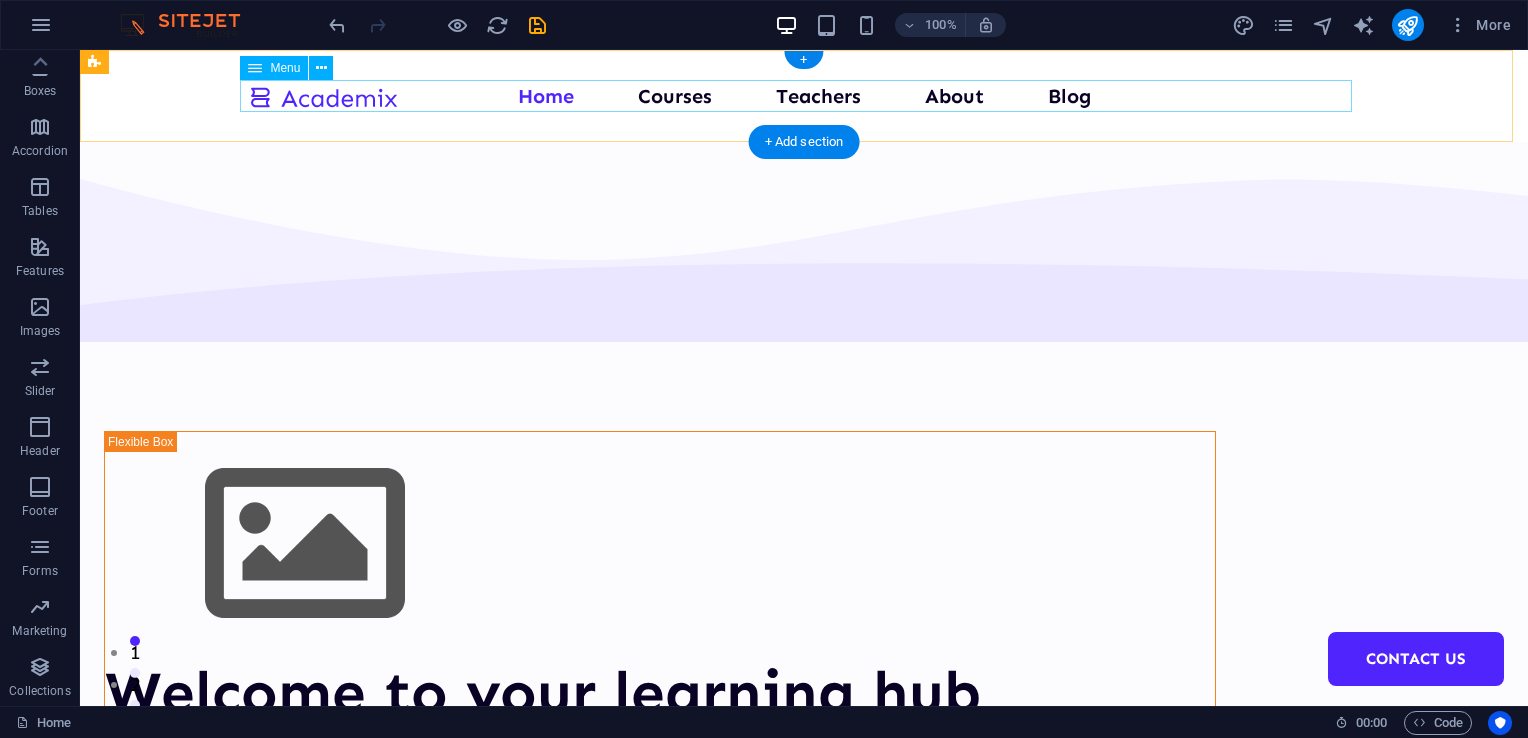 click on "Home Courses Teachers About Blog Contact Us" at bounding box center (804, 96) 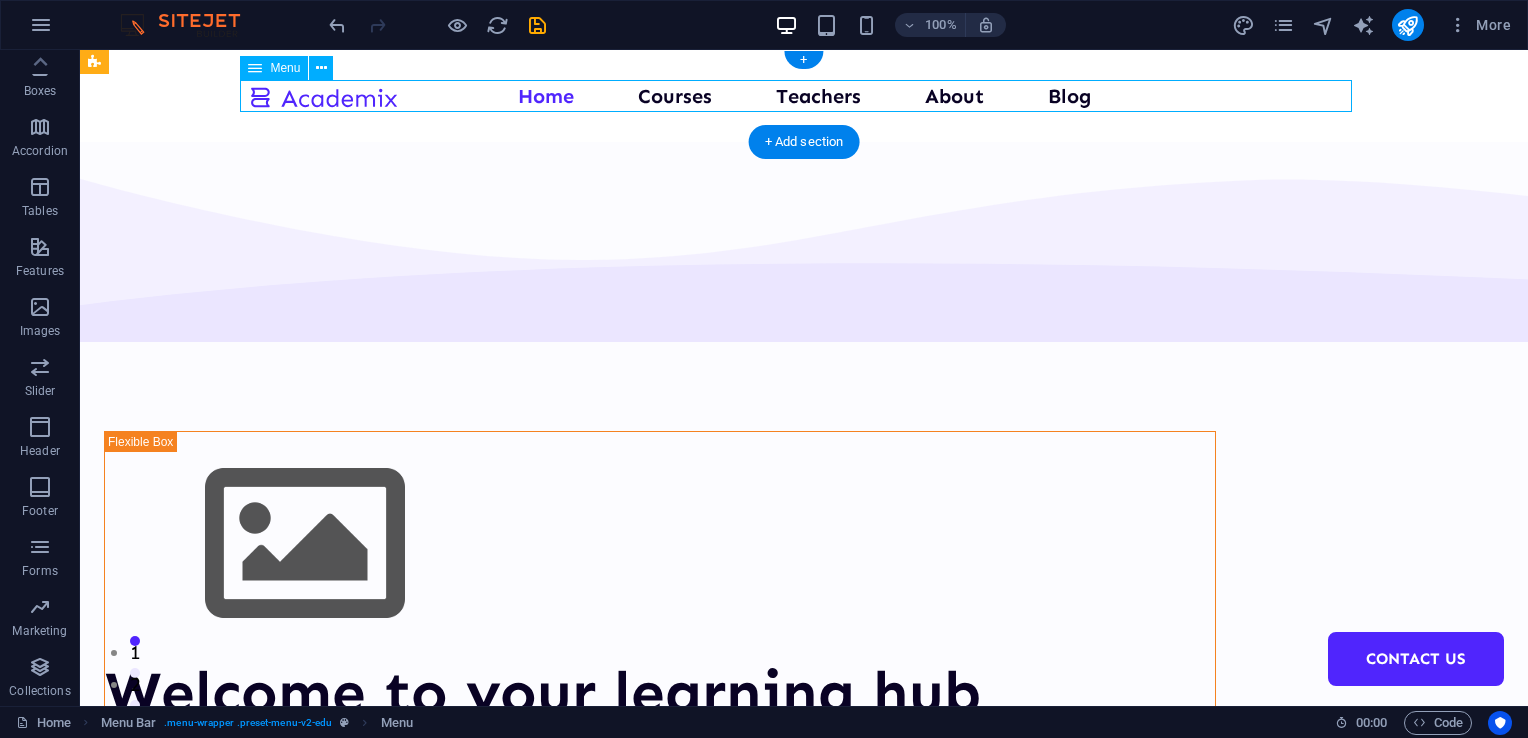 click on "Home Courses Teachers About Blog Contact Us" at bounding box center [804, 96] 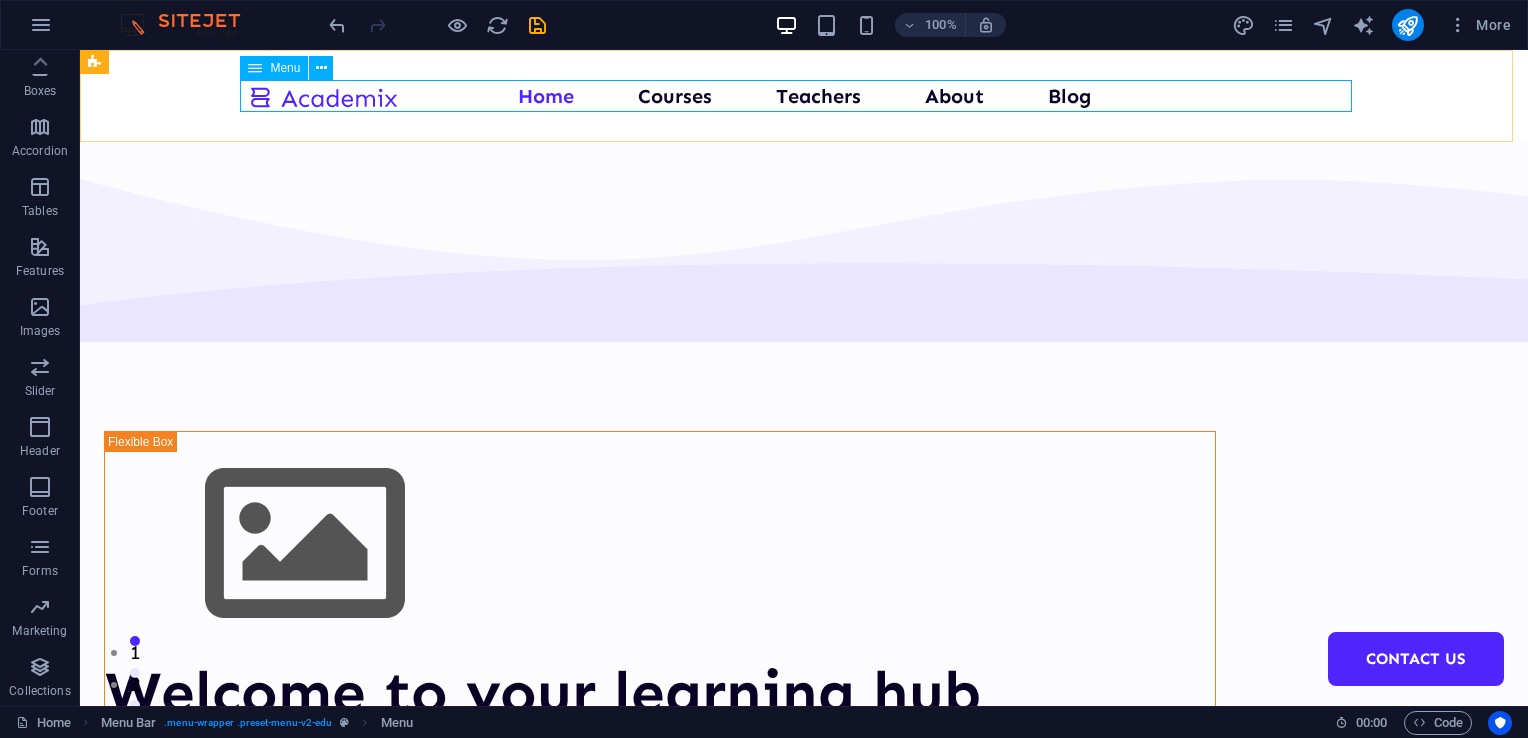 click on "Menu" at bounding box center [285, 68] 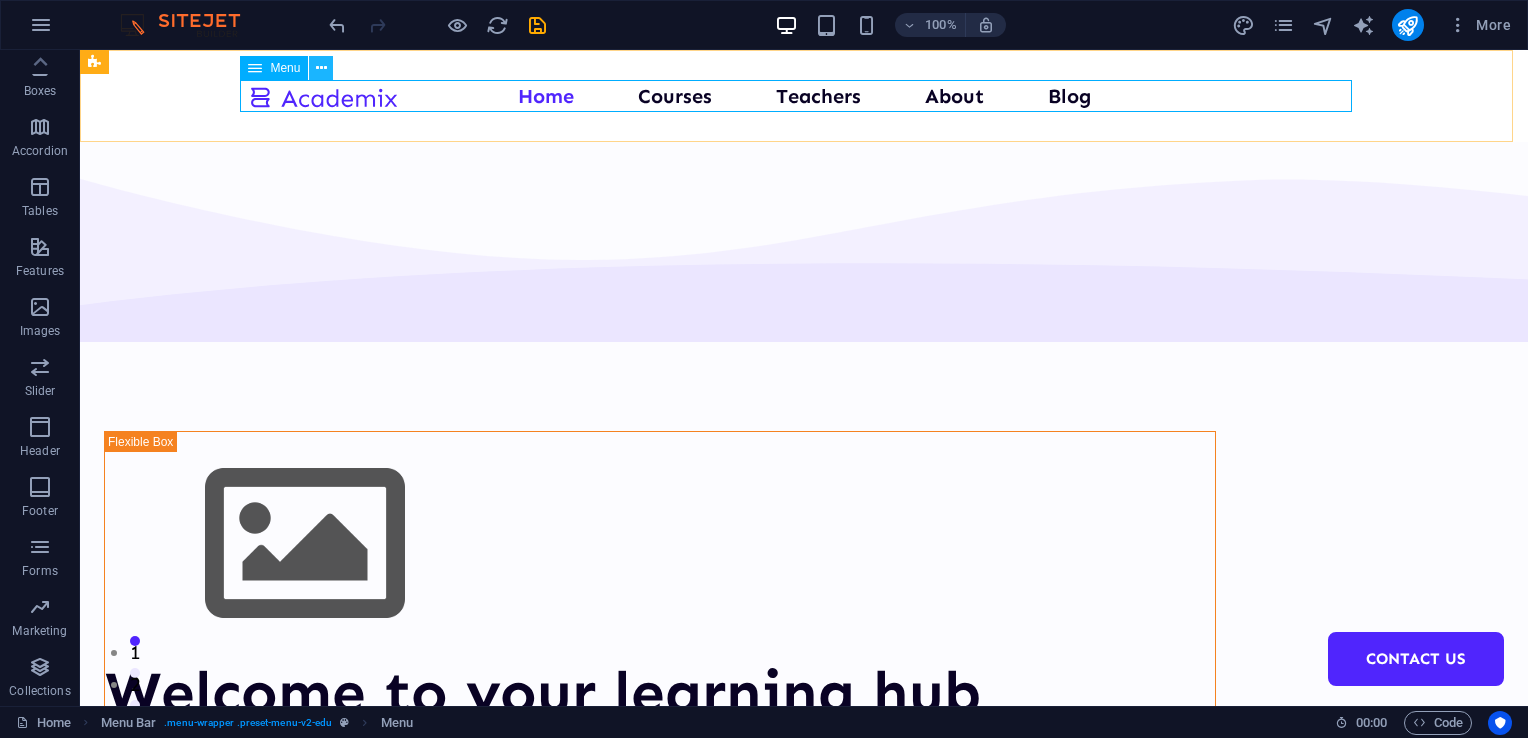 click at bounding box center (321, 68) 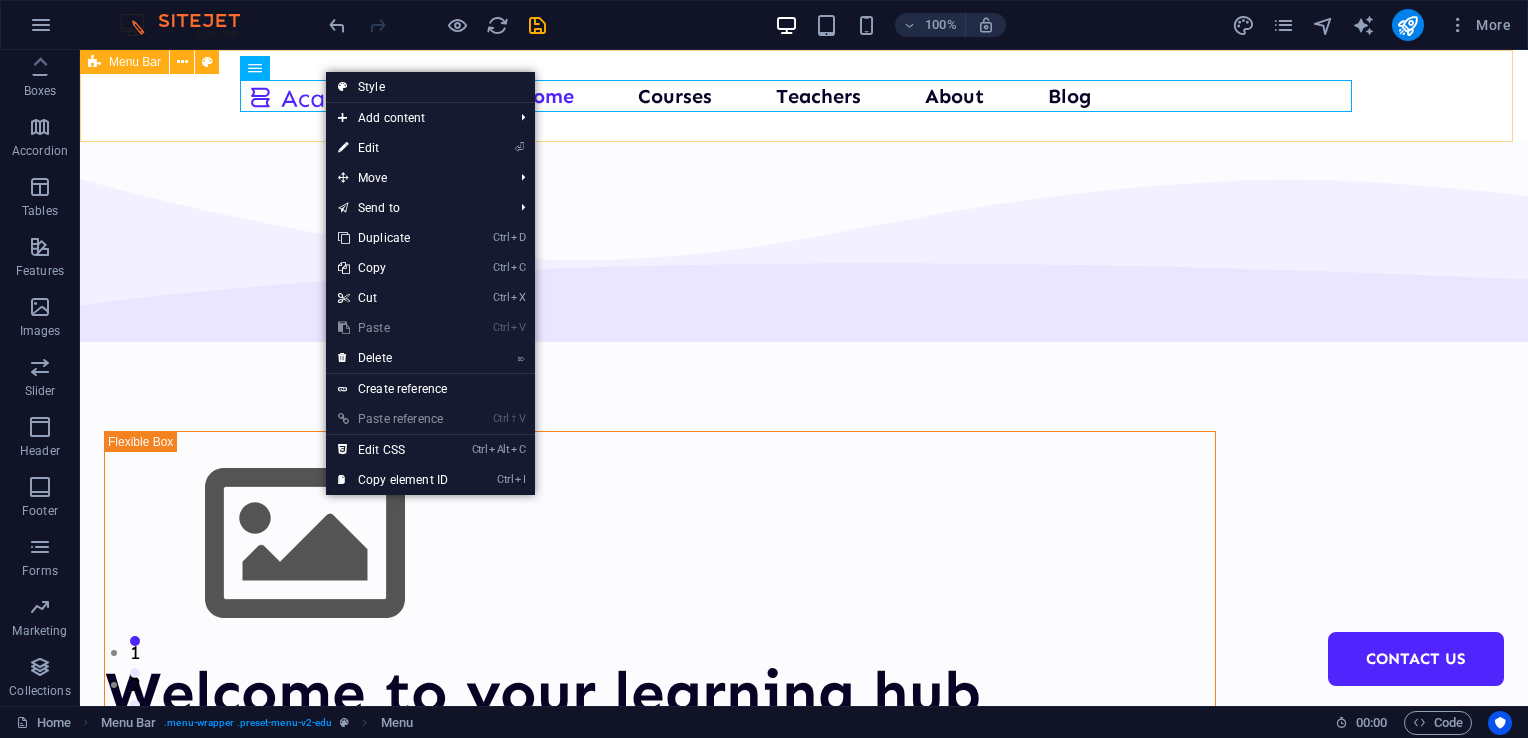 click on "Menu Bar" at bounding box center [135, 62] 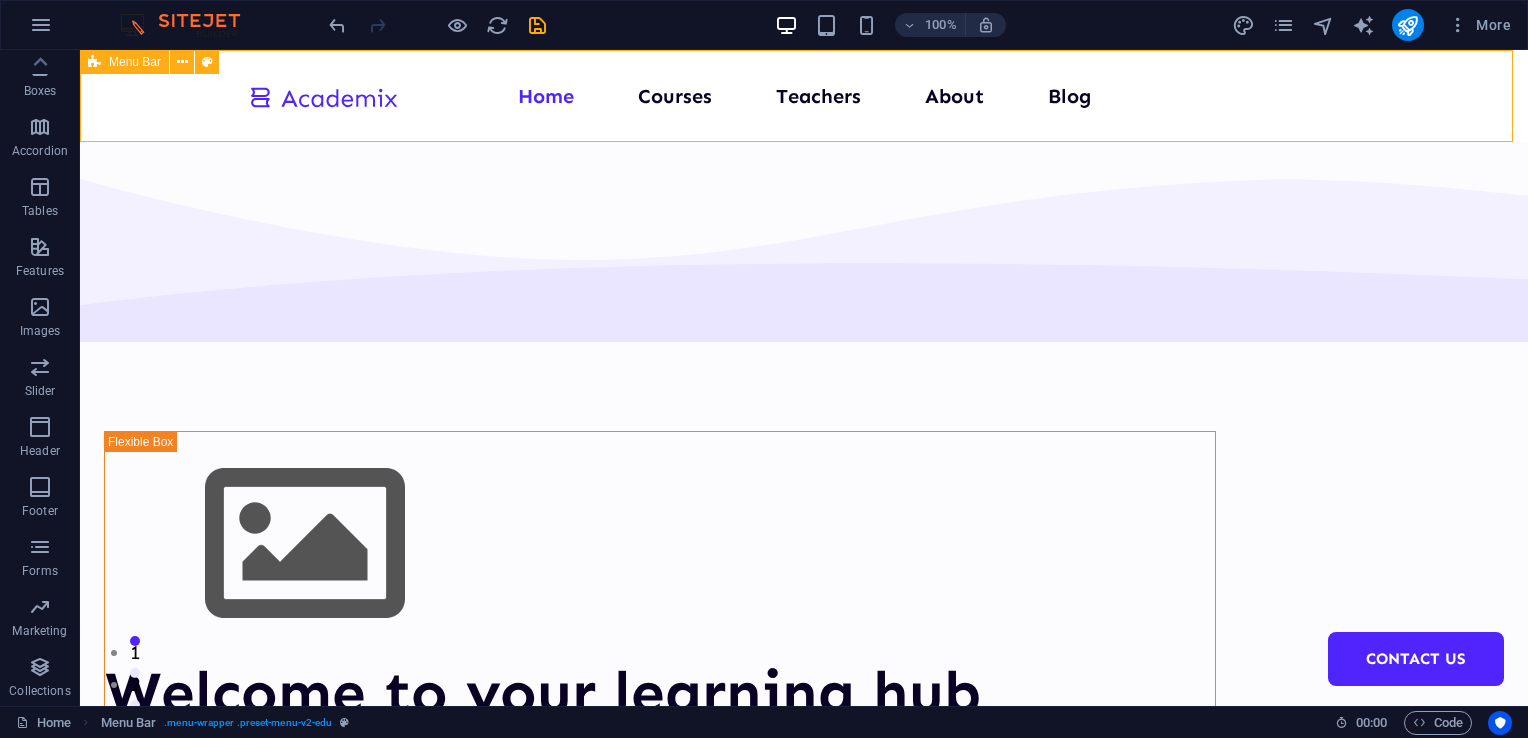 click on "Menu Bar" at bounding box center [135, 62] 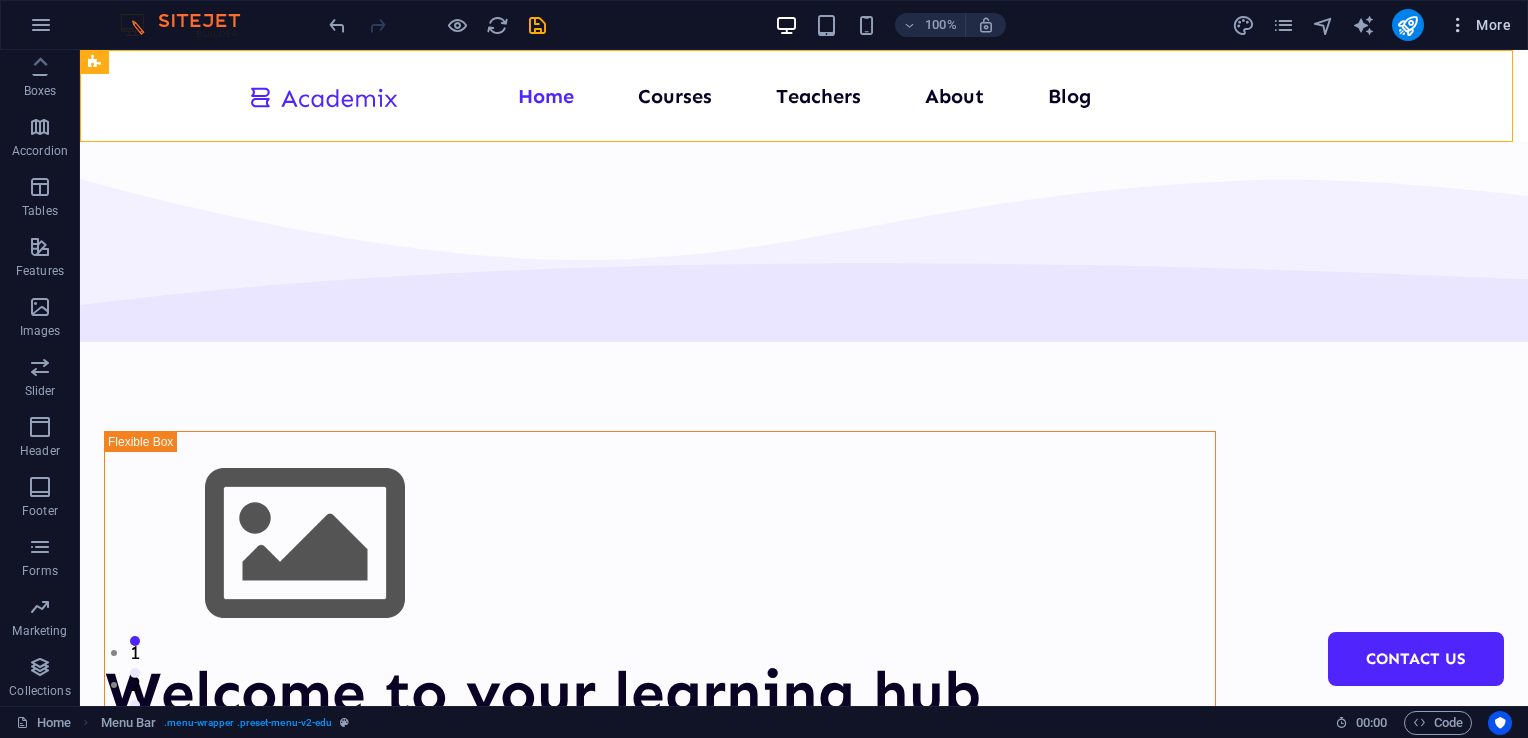 click at bounding box center [1458, 25] 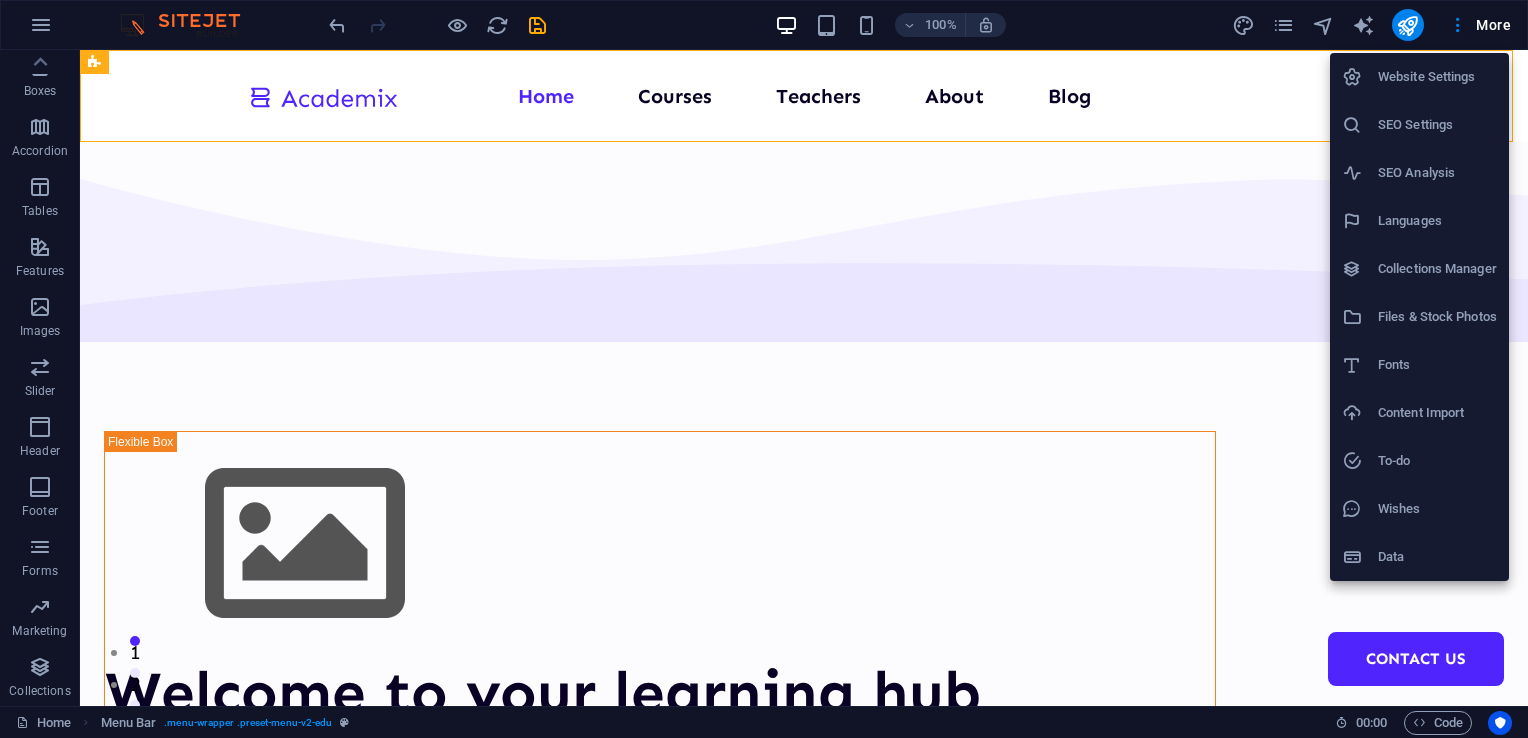 click on "Website Settings" at bounding box center [1437, 77] 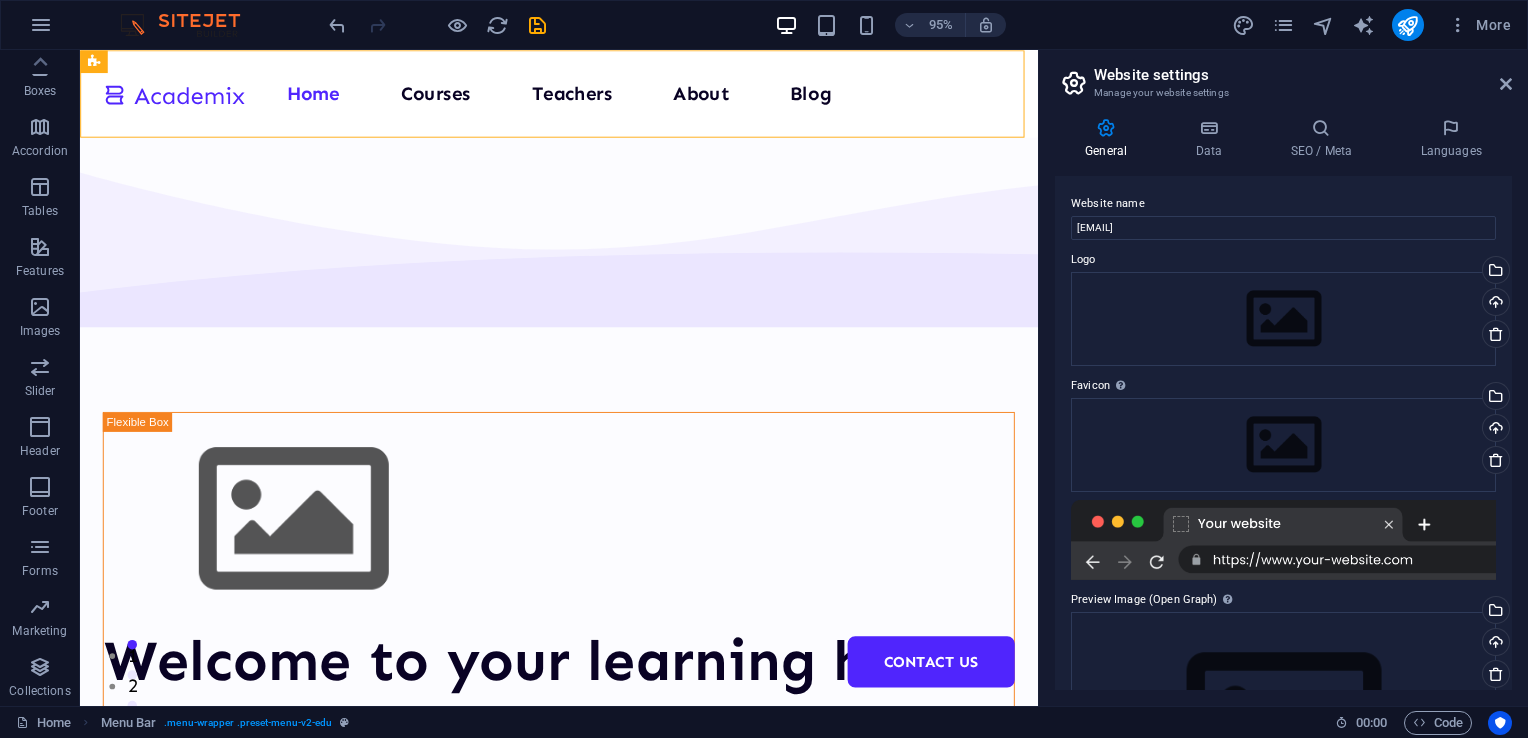 drag, startPoint x: 1511, startPoint y: 286, endPoint x: 1508, endPoint y: 554, distance: 268.01678 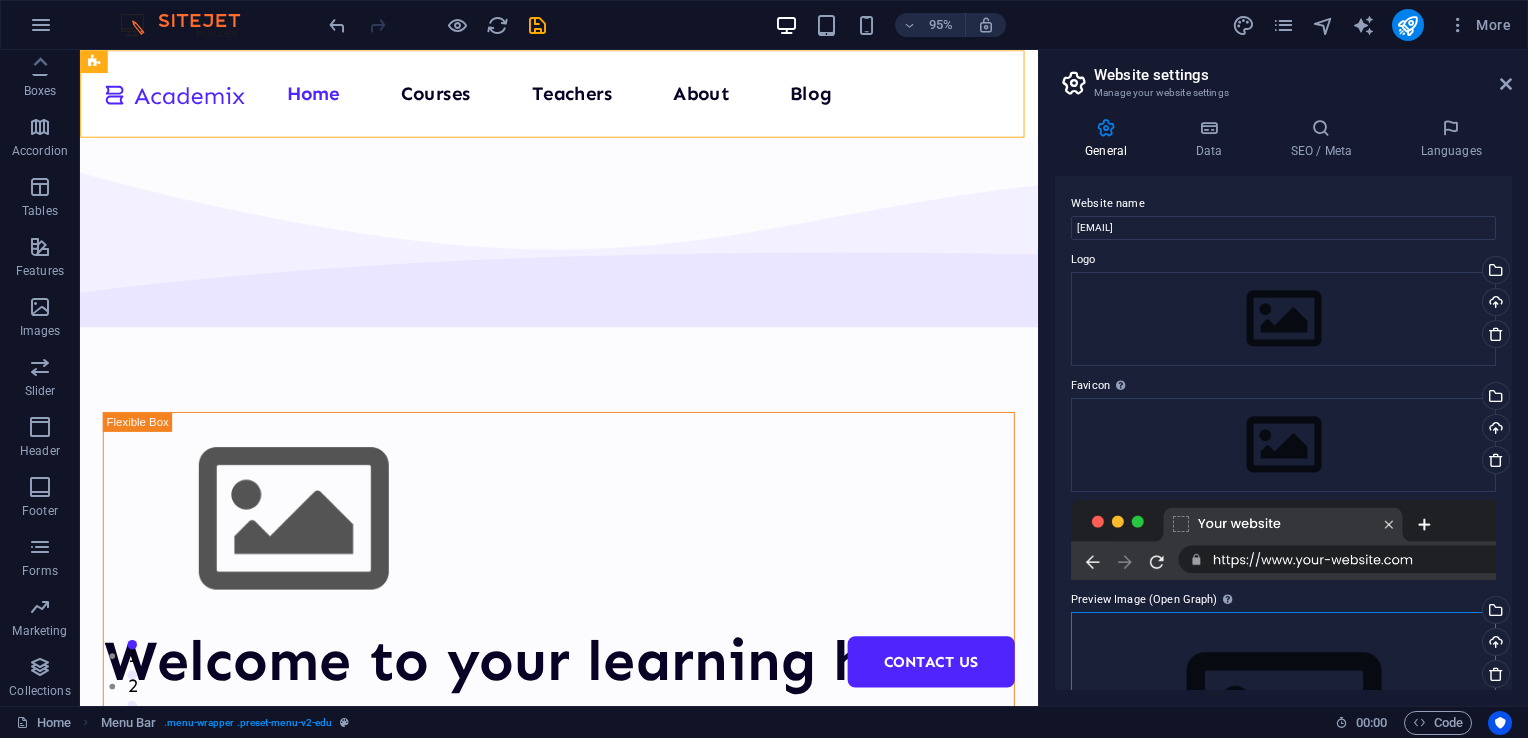 click on "Drag files here, click to choose files or select files from Files or our free stock photos & videos" at bounding box center [1283, 726] 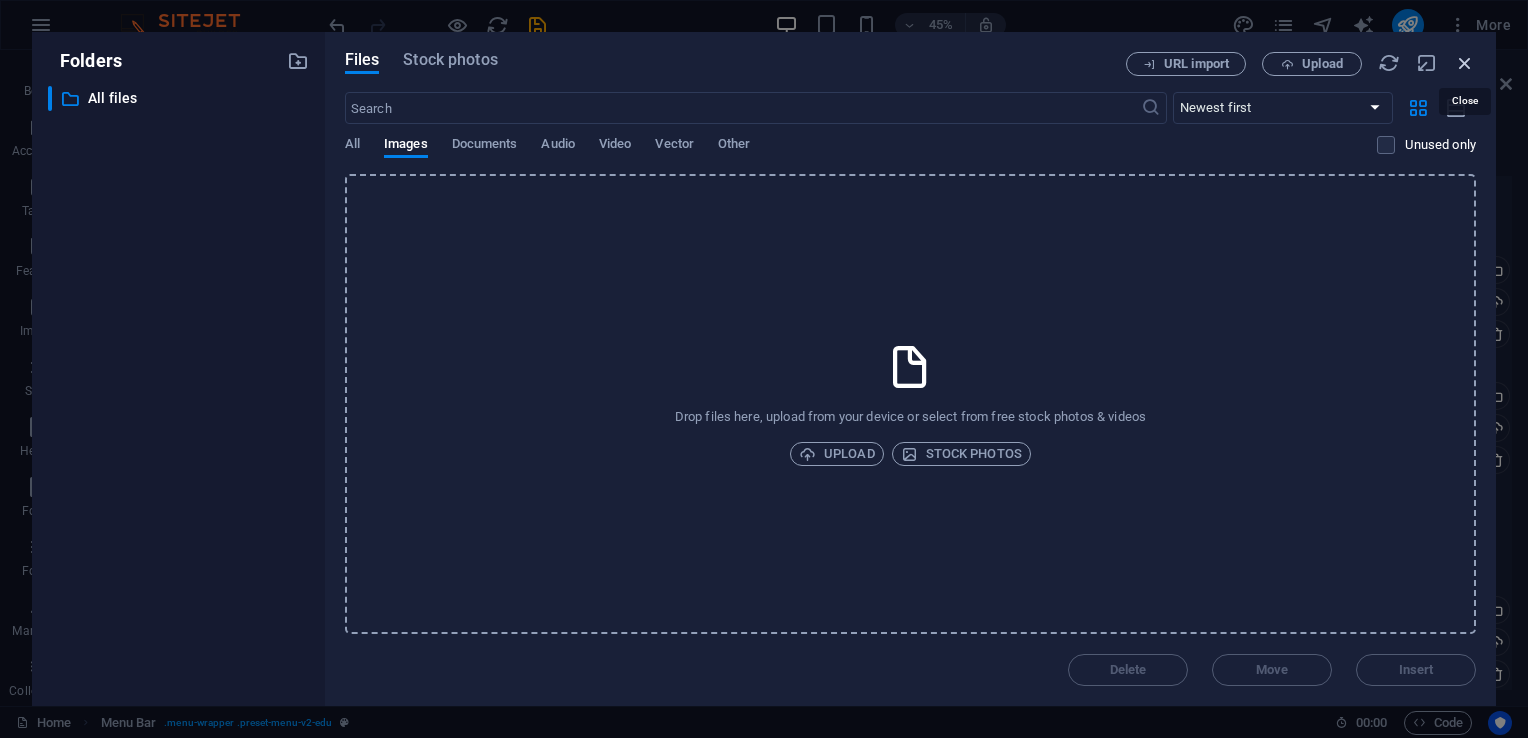 click at bounding box center (1465, 63) 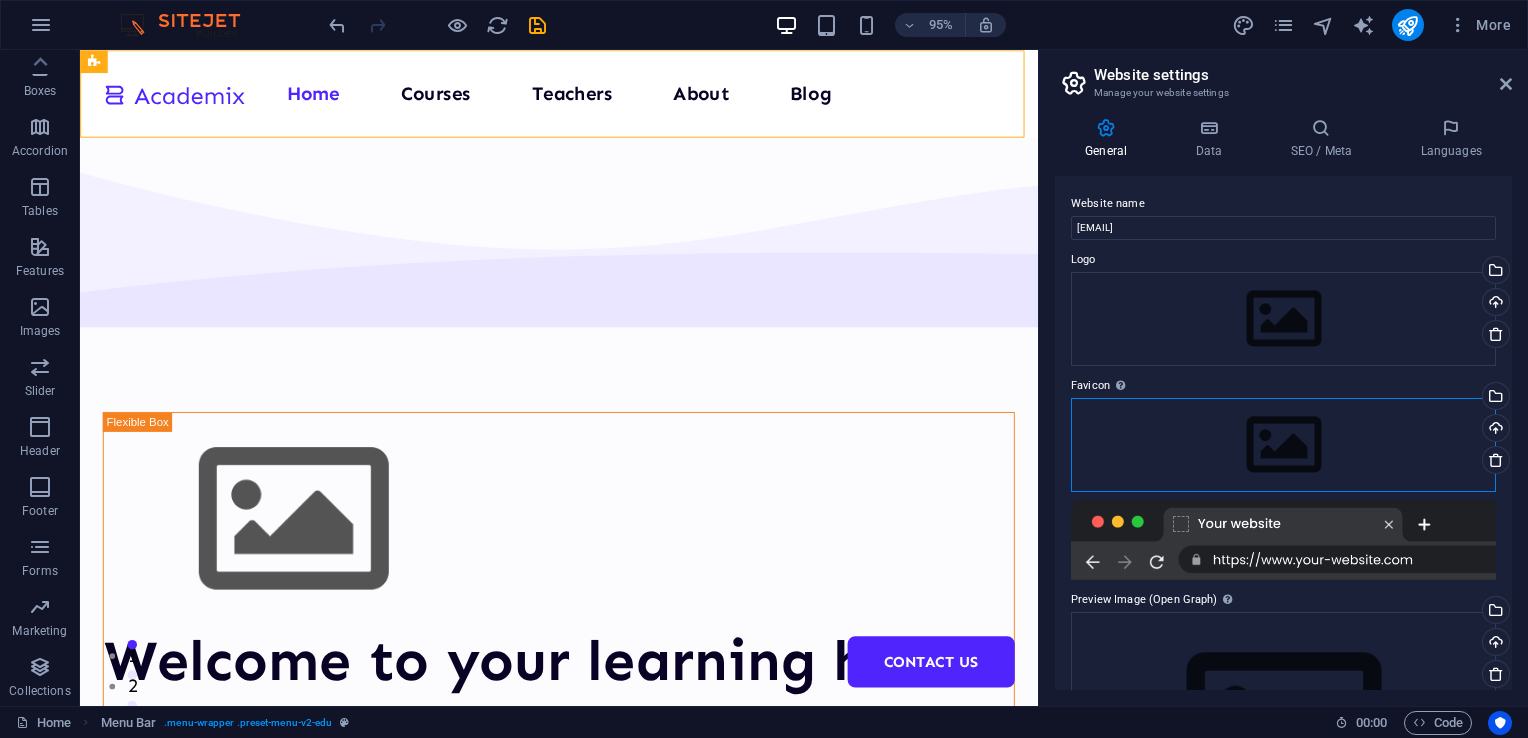 click on "Drag files here, click to choose files or select files from Files or our free stock photos & videos" at bounding box center (1283, 445) 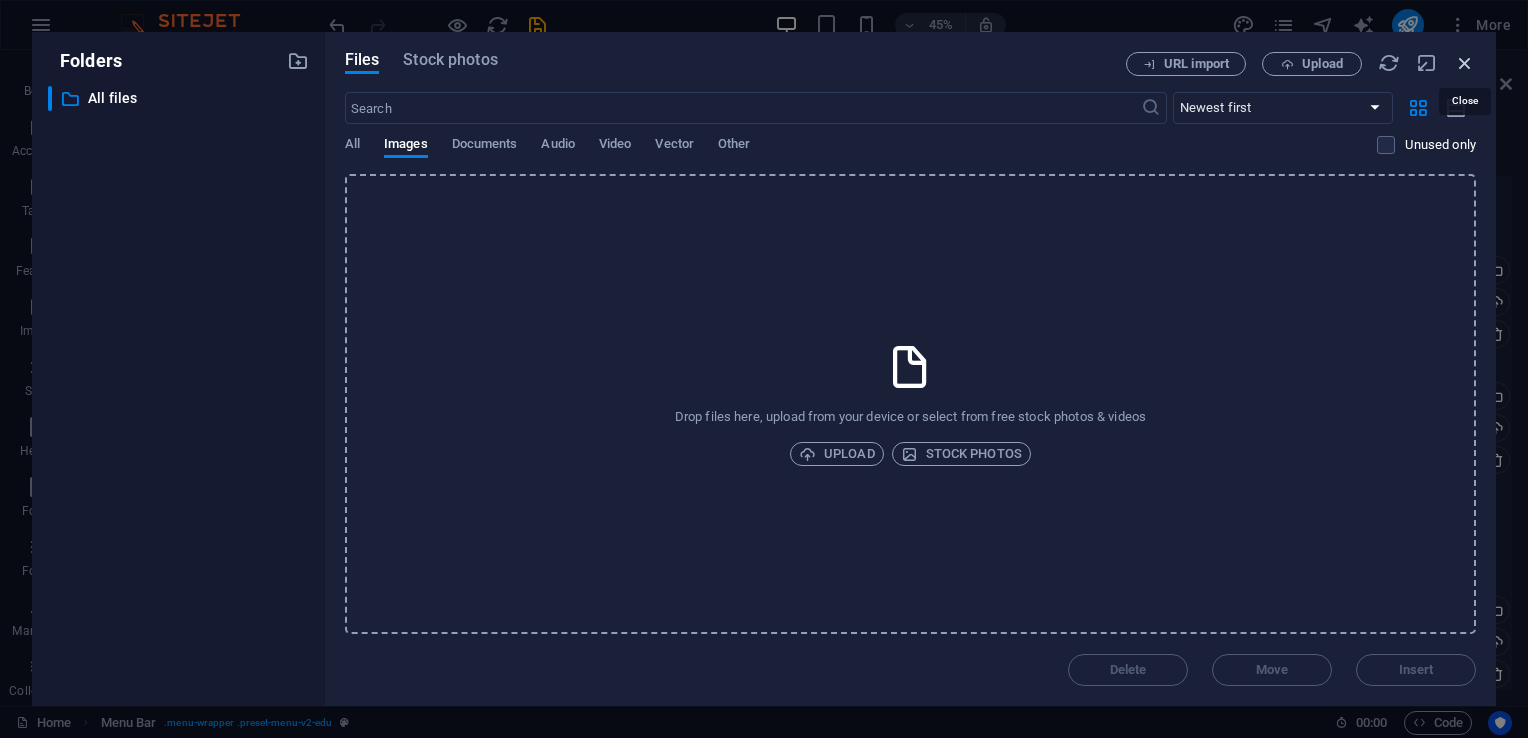 click at bounding box center (1465, 63) 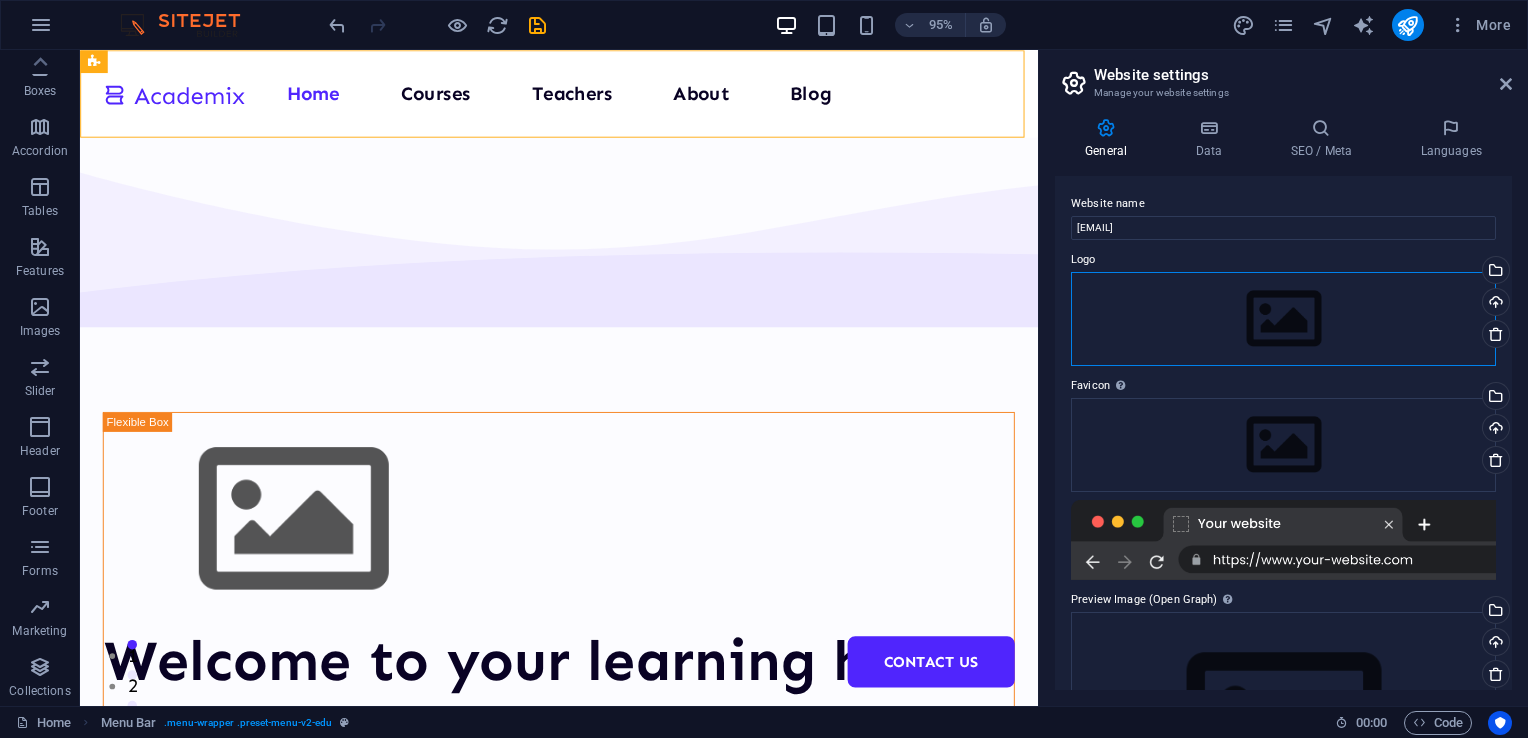 click on "Drag files here, click to choose files or select files from Files or our free stock photos & videos" at bounding box center (1283, 319) 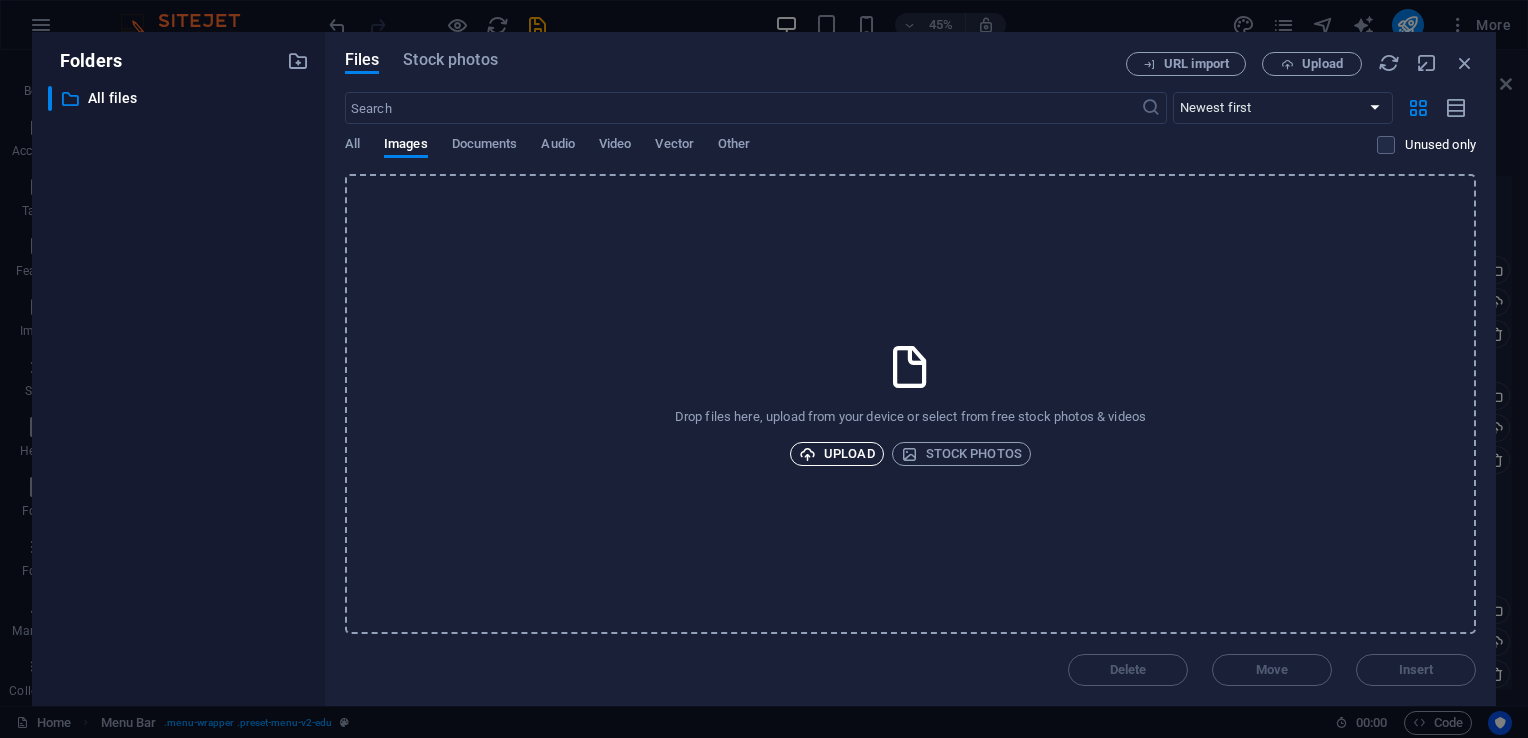 click on "Upload" at bounding box center (837, 454) 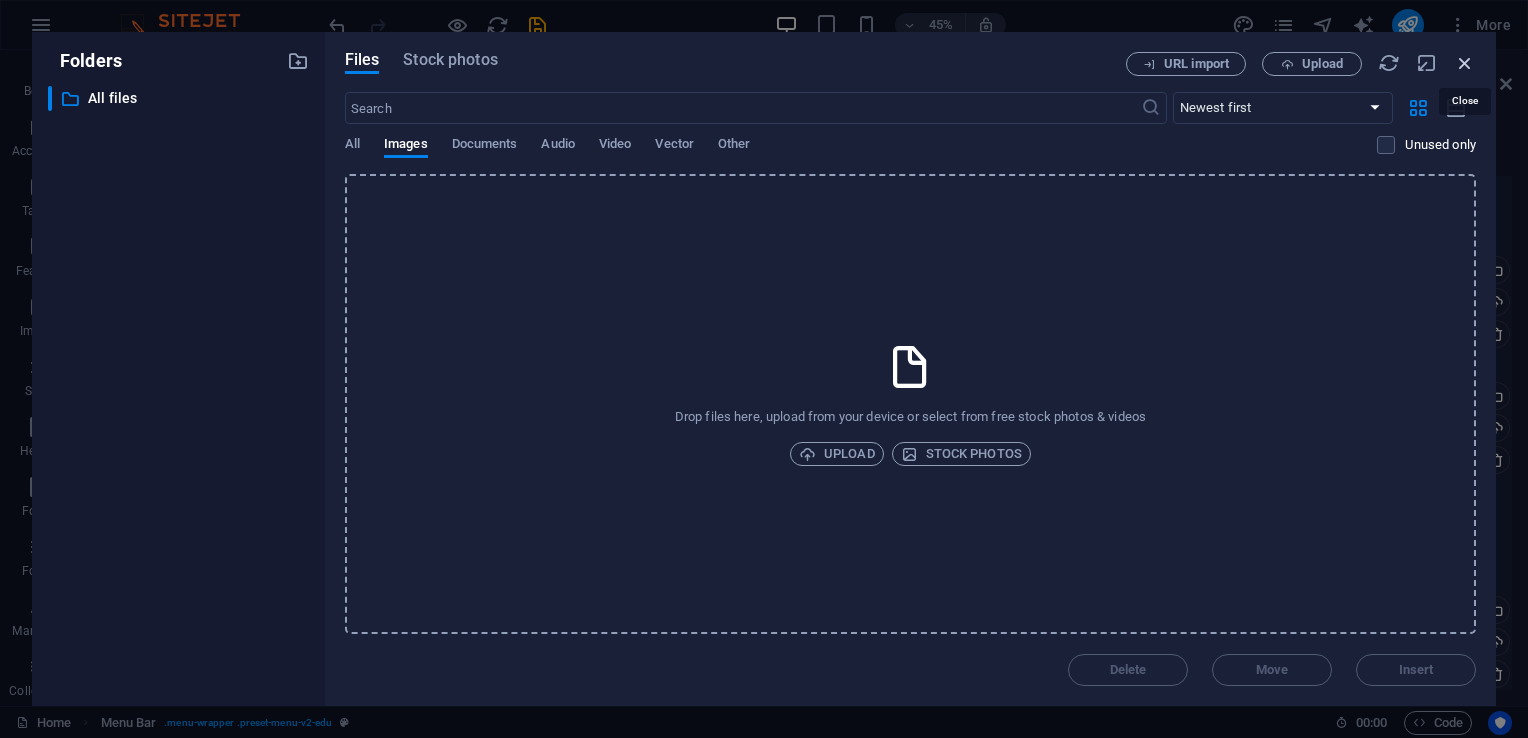 click at bounding box center (1465, 63) 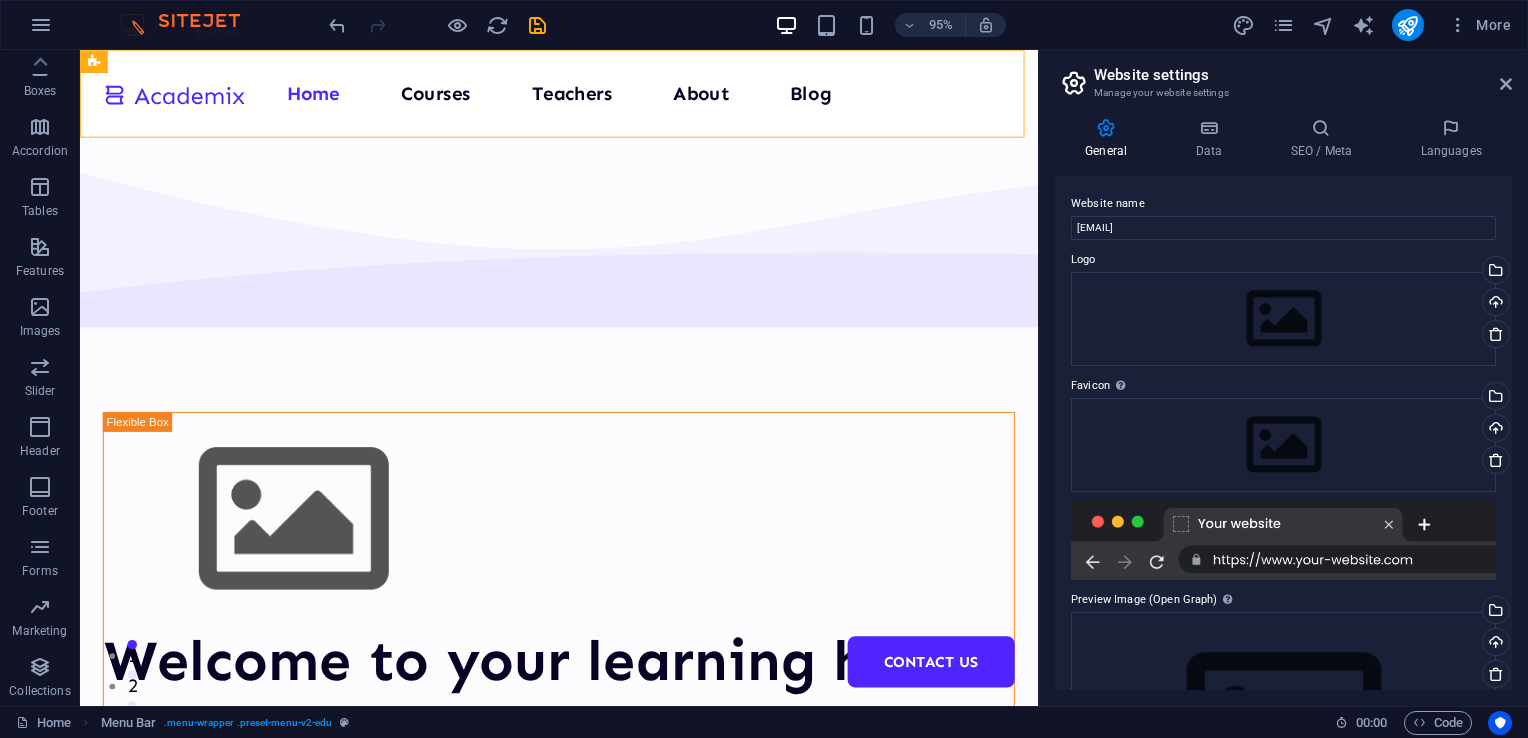 drag, startPoint x: 1512, startPoint y: 238, endPoint x: 1527, endPoint y: 438, distance: 200.5617 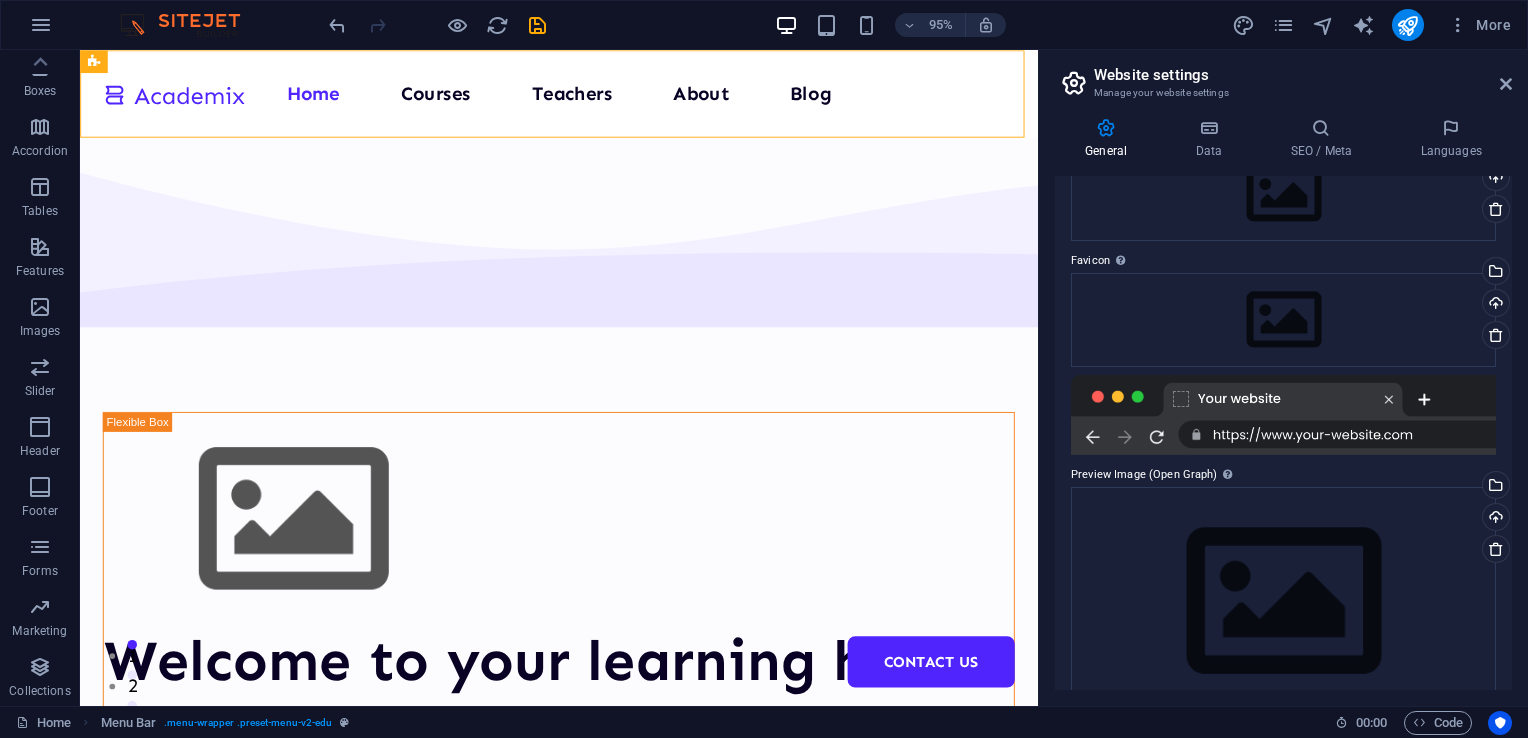 scroll, scrollTop: 102, scrollLeft: 0, axis: vertical 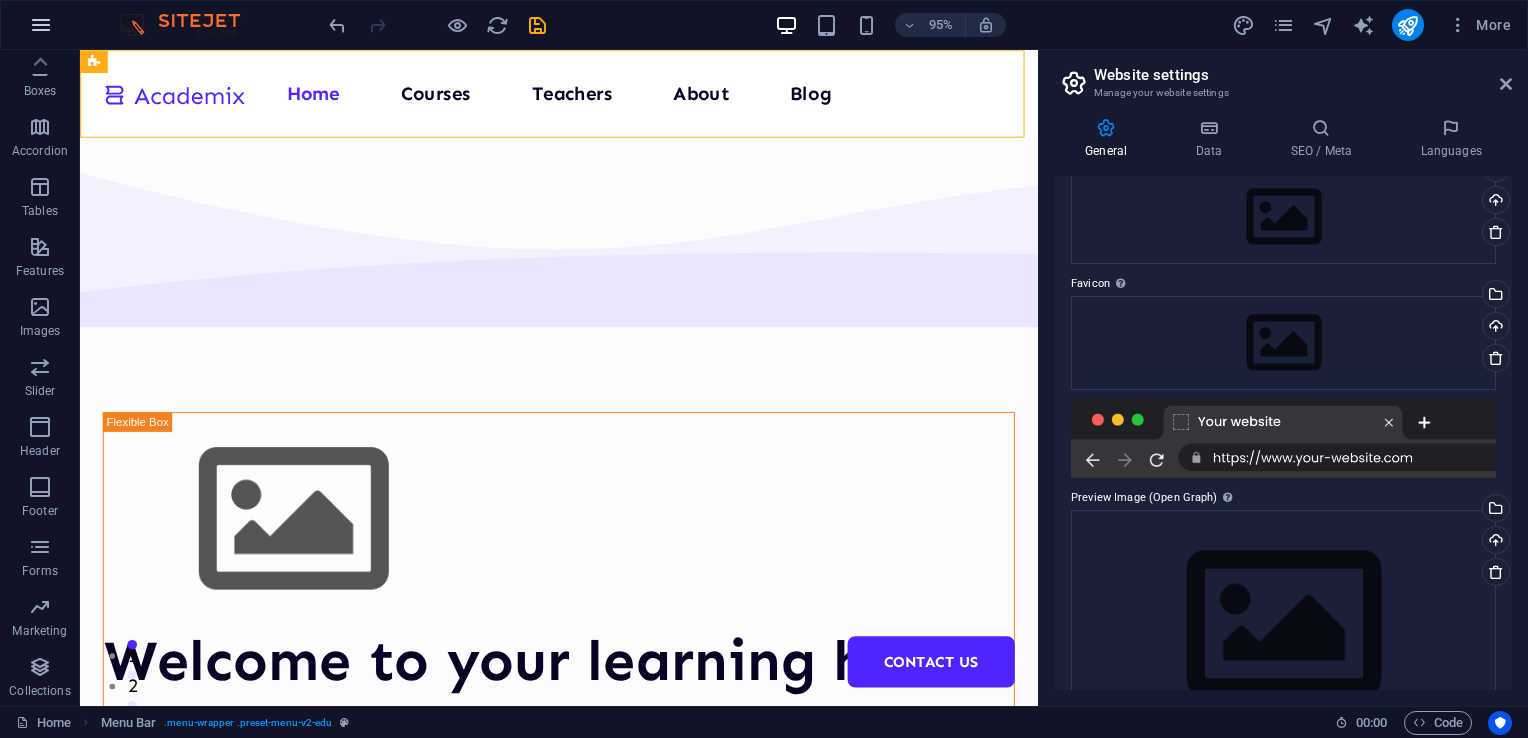 click at bounding box center [41, 25] 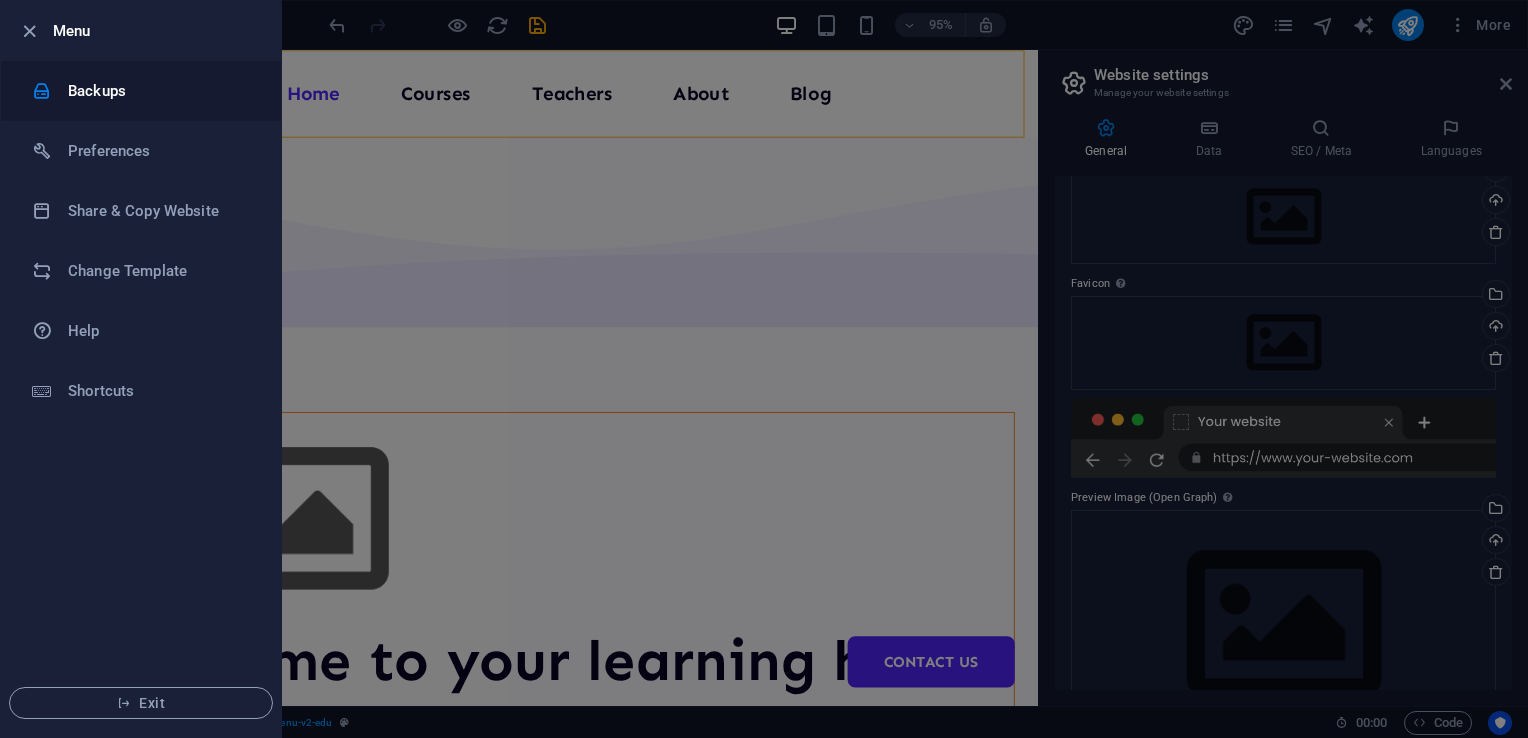 click on "Backups" at bounding box center (160, 91) 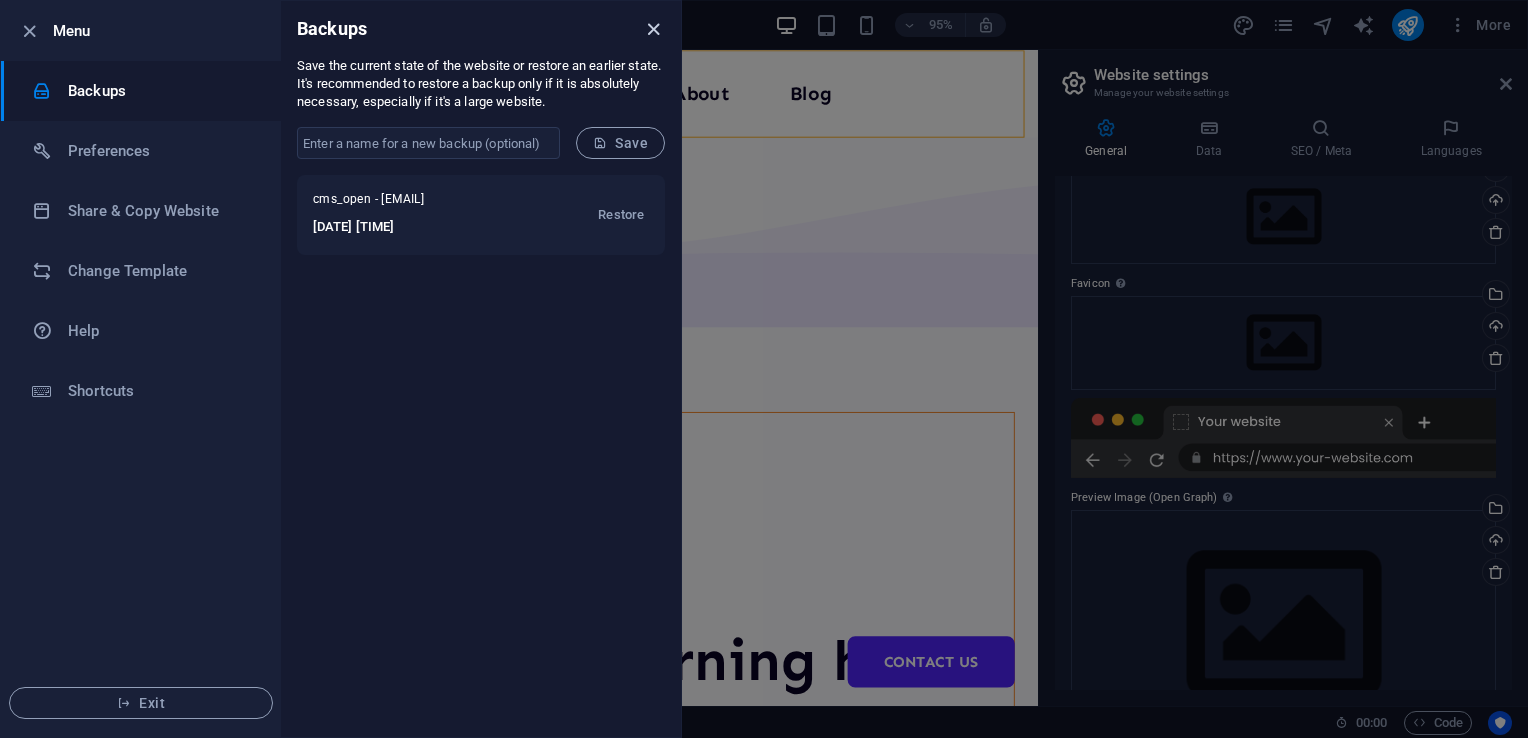 click at bounding box center [653, 29] 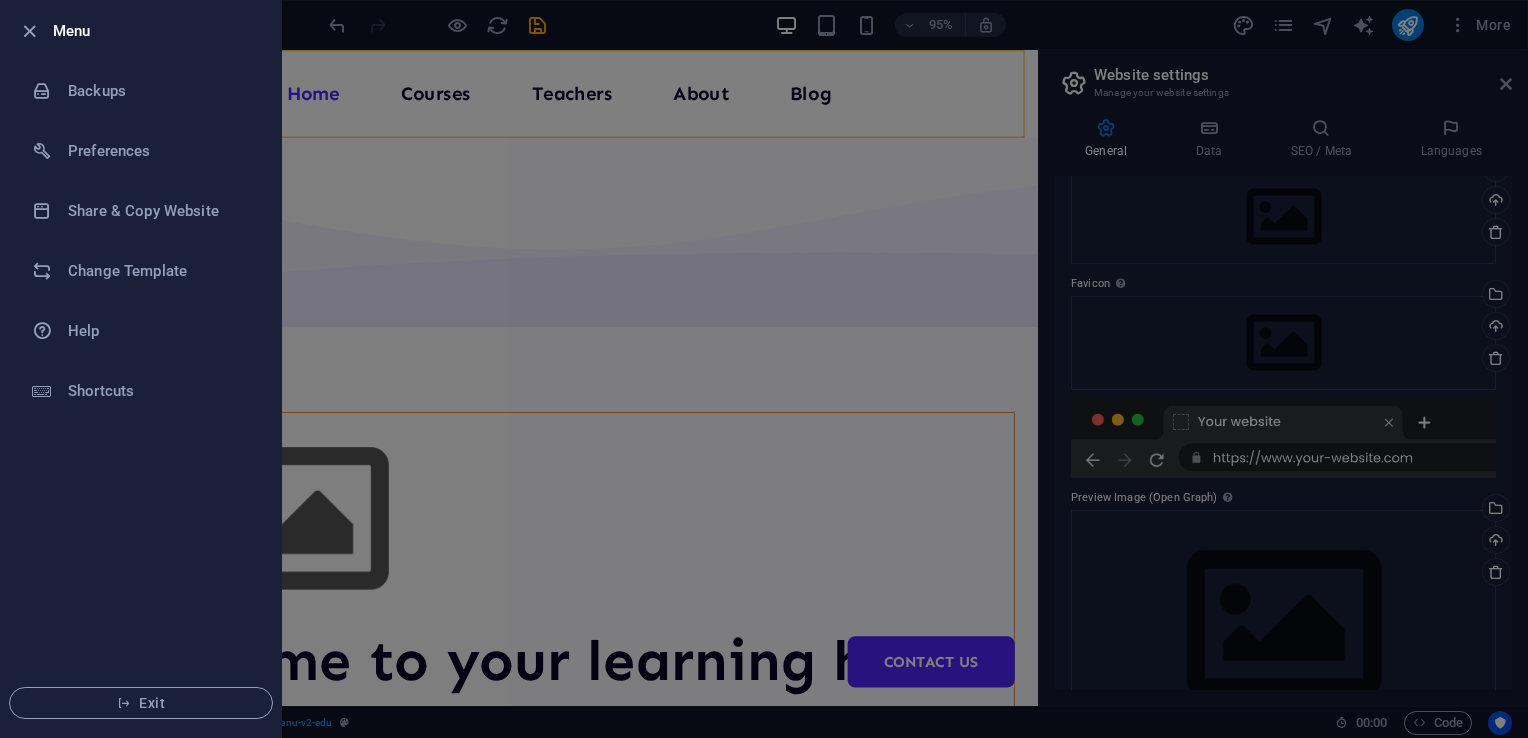 click at bounding box center (764, 369) 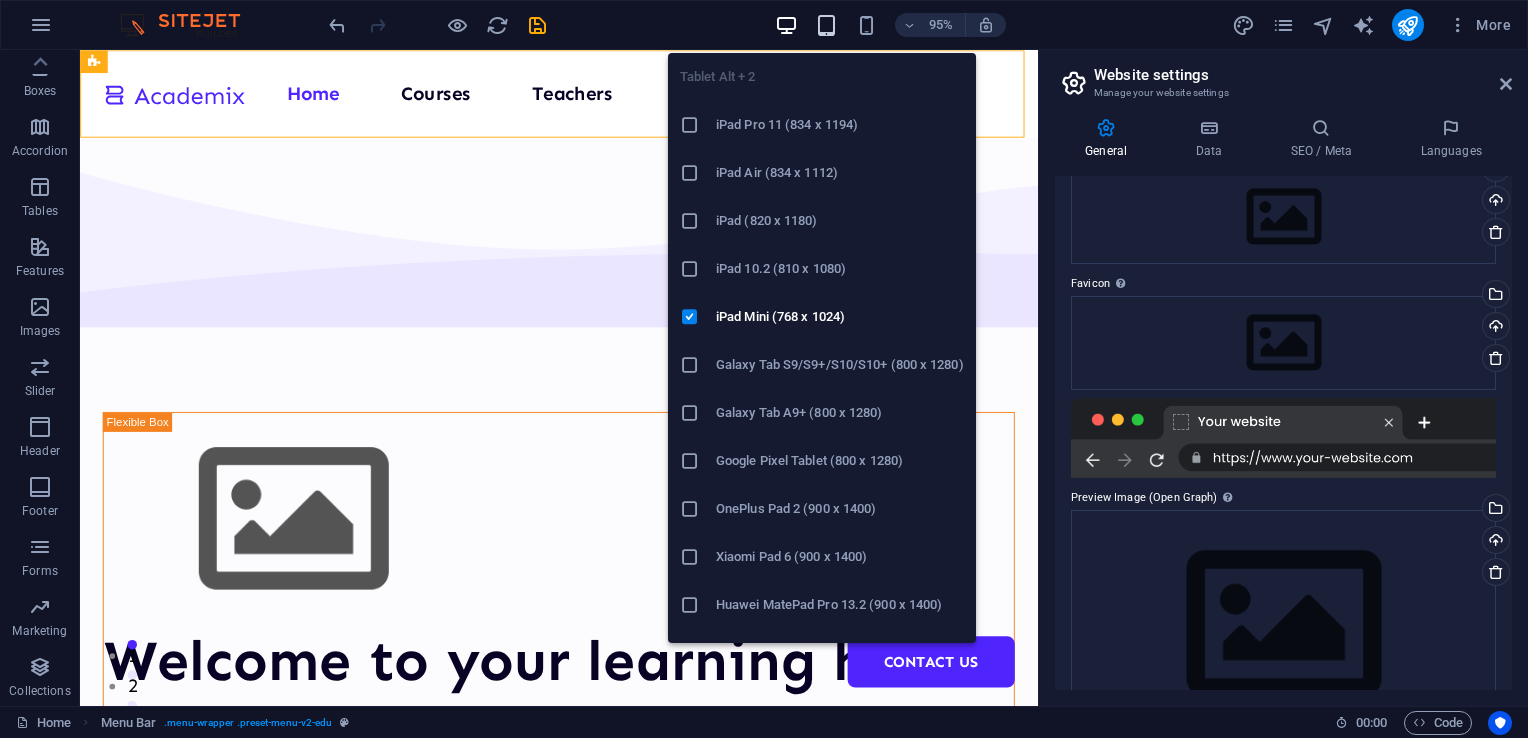 click at bounding box center [826, 25] 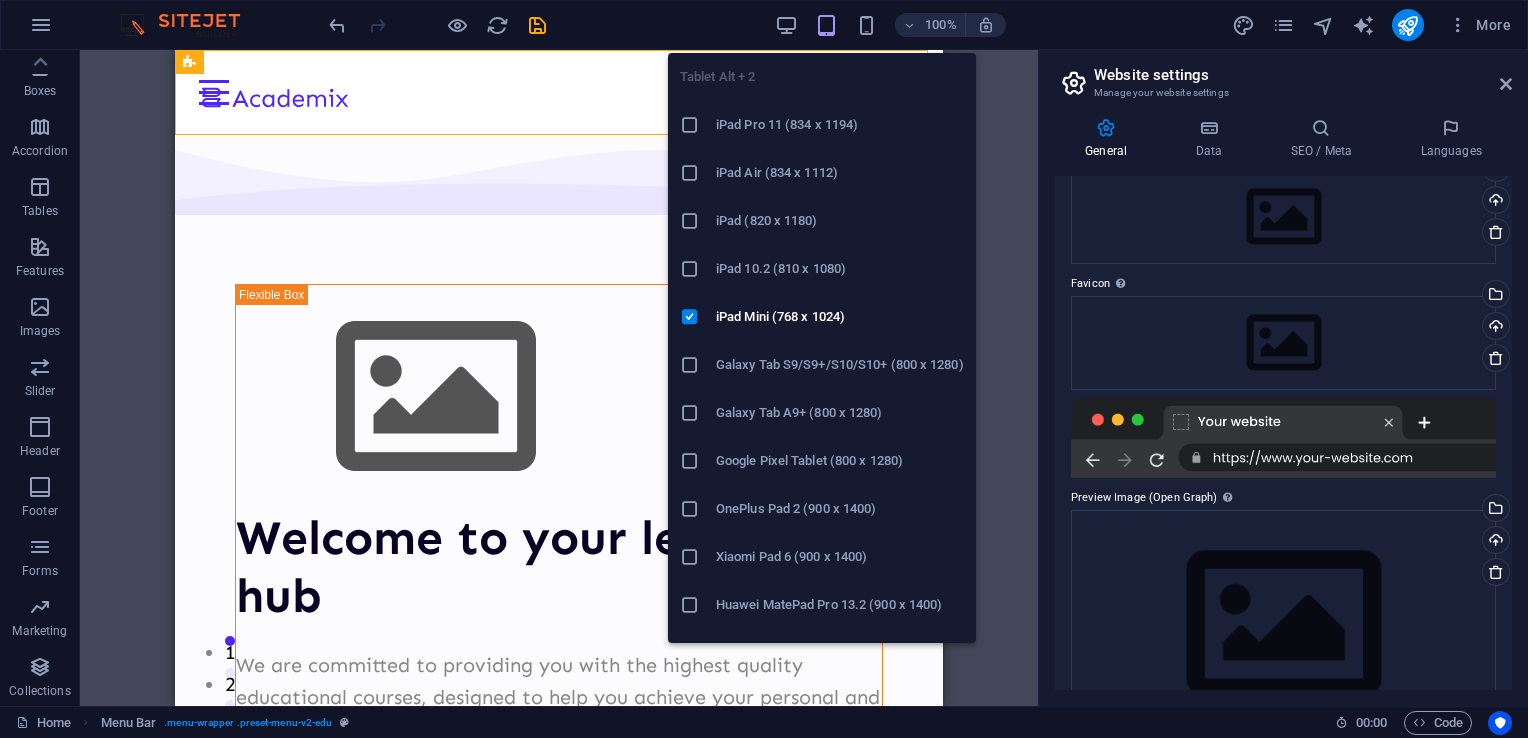 click at bounding box center (698, 269) 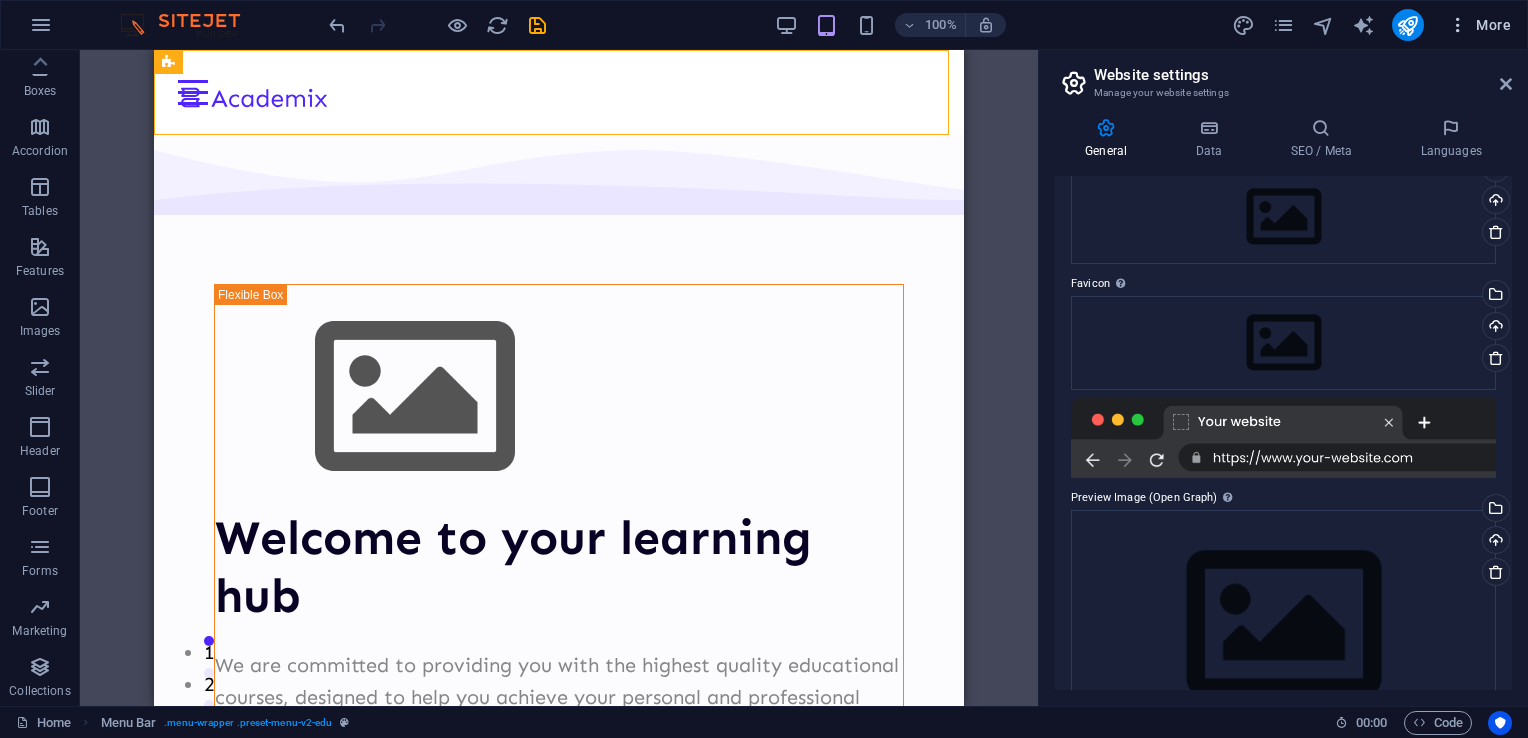 click on "More" at bounding box center [1479, 25] 